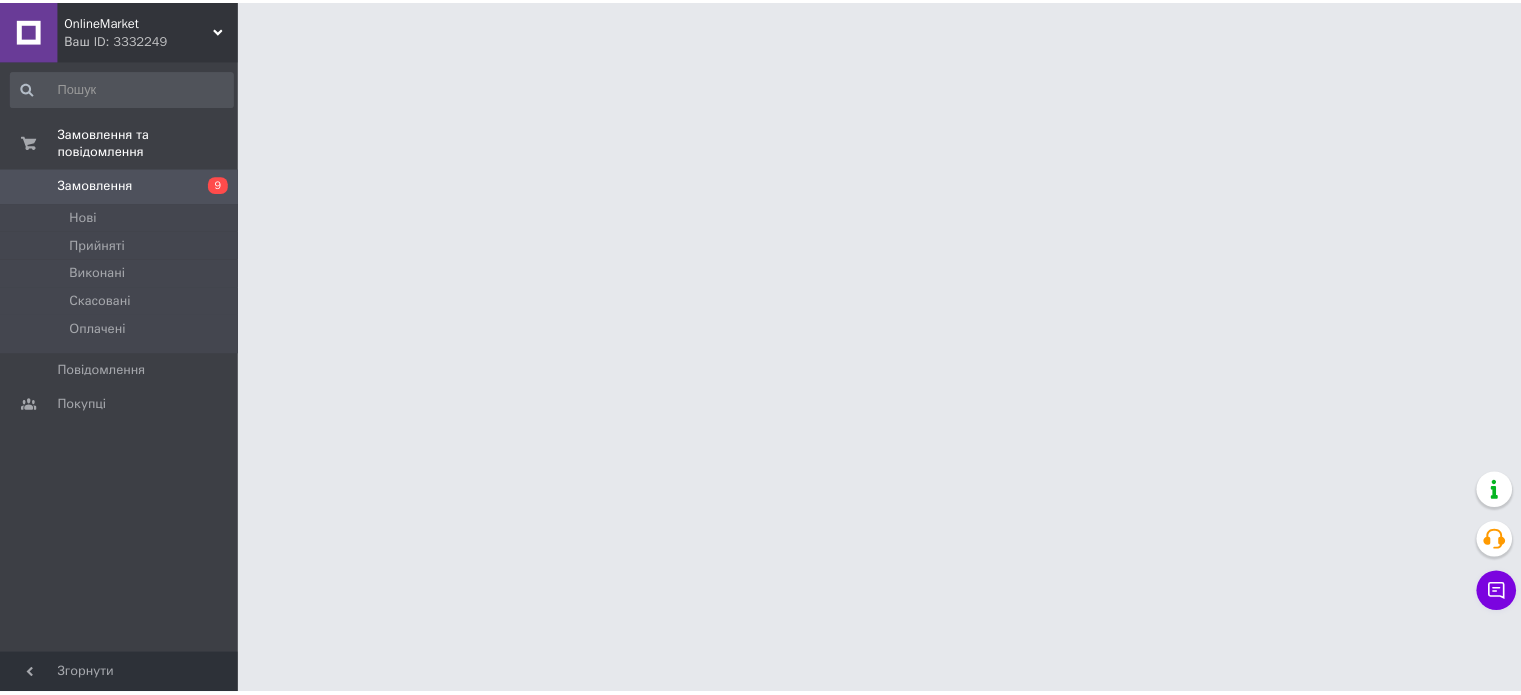 scroll, scrollTop: 0, scrollLeft: 0, axis: both 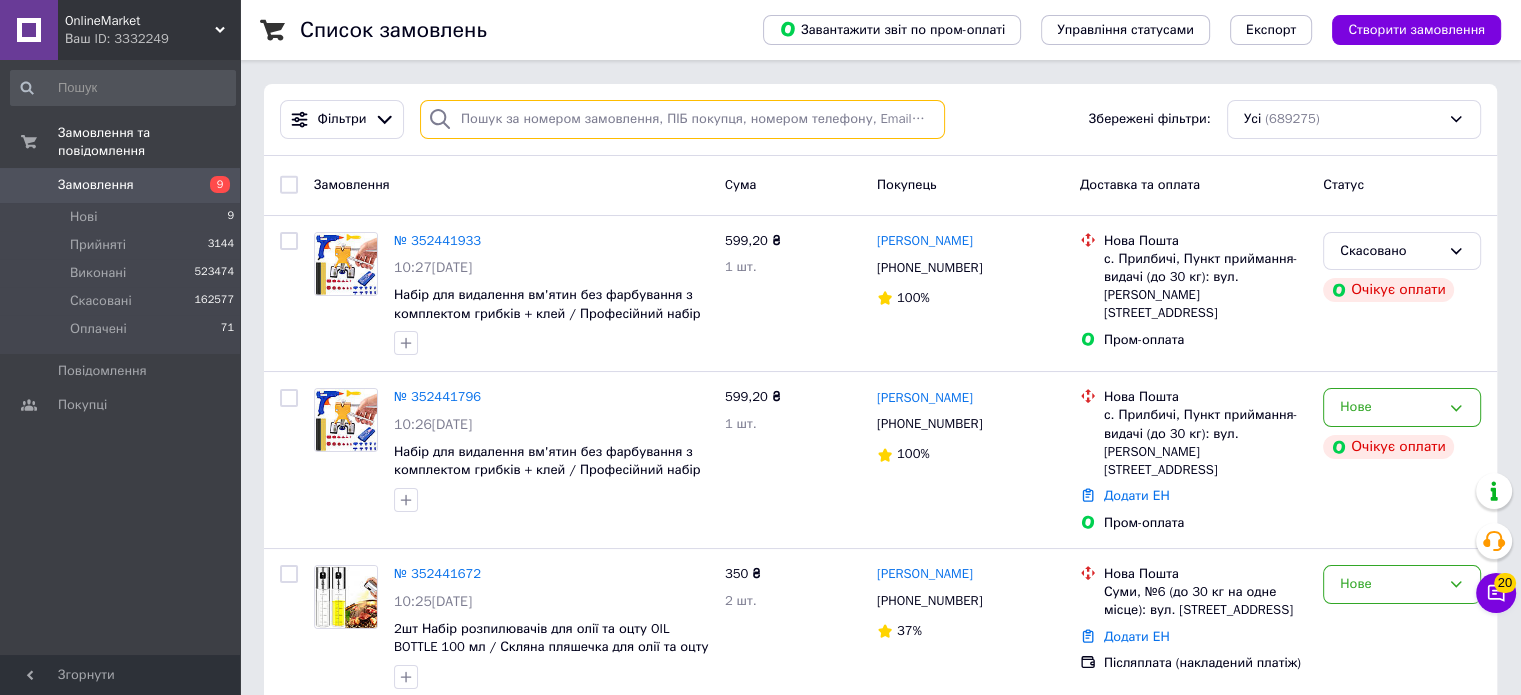 paste on "352348792" 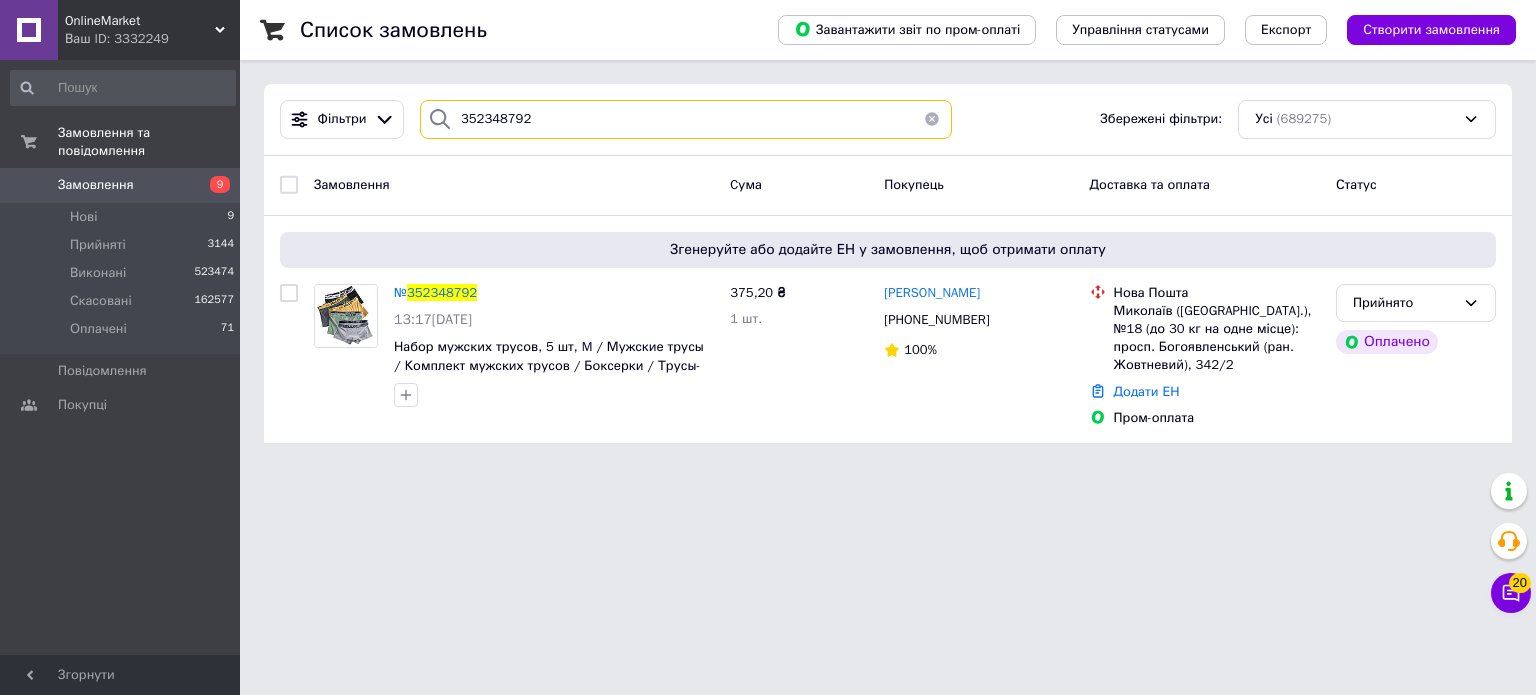 drag, startPoint x: 482, startPoint y: 118, endPoint x: 446, endPoint y: 113, distance: 36.345562 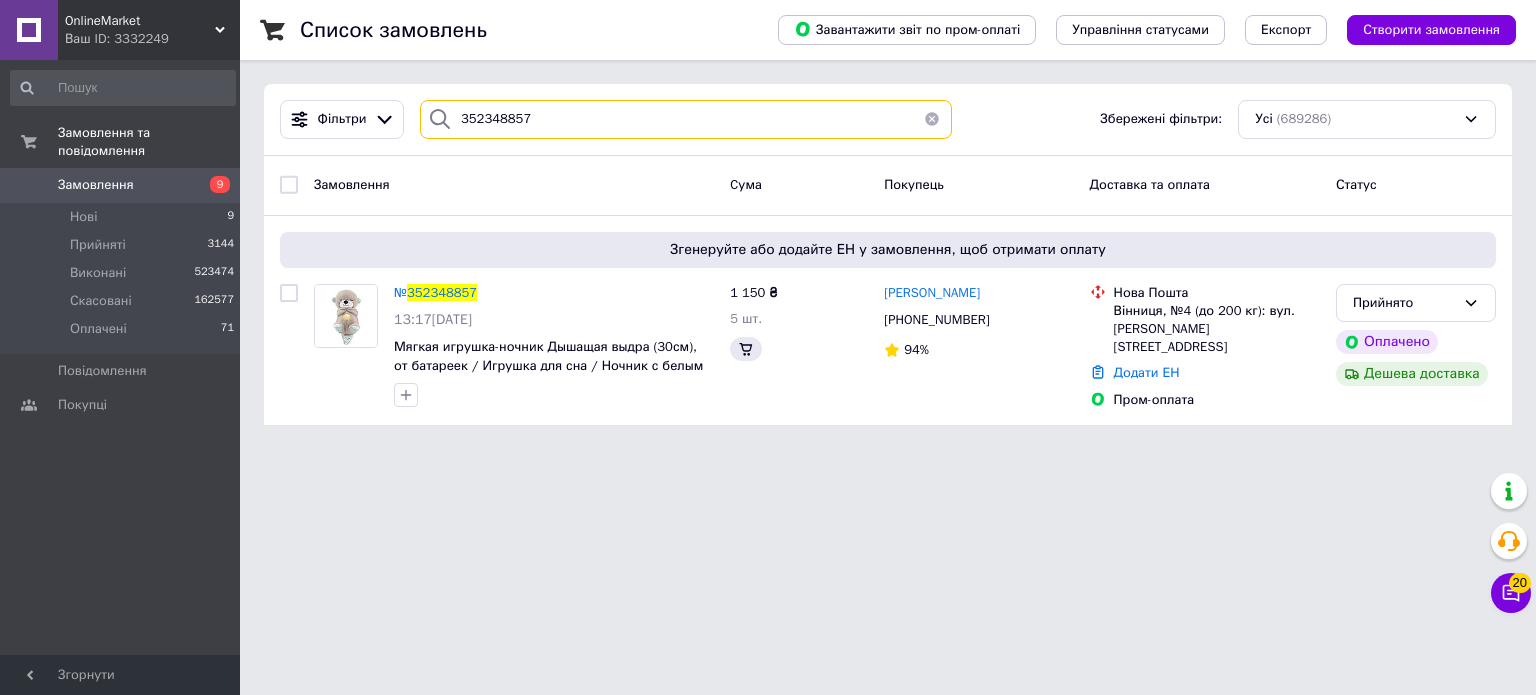 type on "352348857" 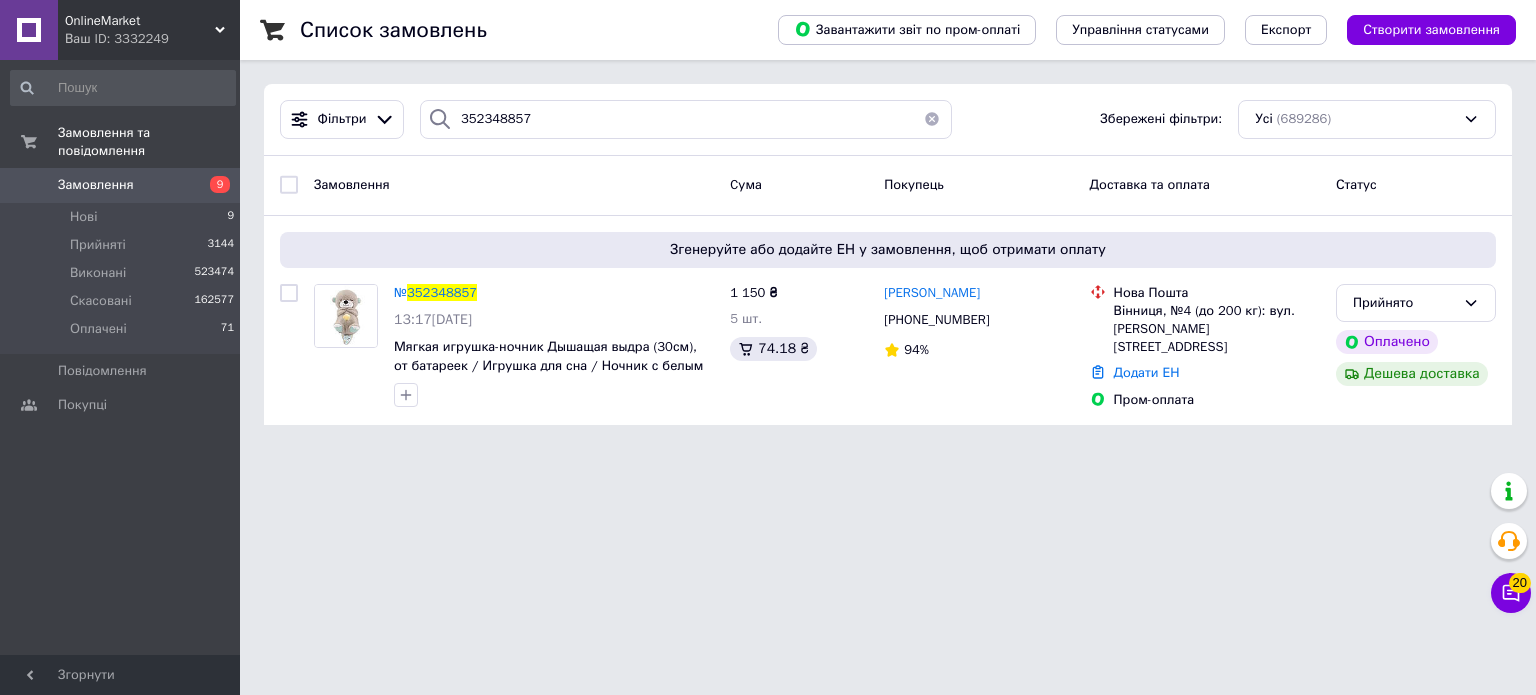 click on "OnlineMarket Ваш ID: 3332249 Сайт OnlineMarket Кабінет покупця Перевірити стан системи Сторінка на порталі MegaShop [DOMAIN_NAME] 🛒 Интернет-магазин тренд... ✅Интернет-магазин Skandi Sklad-044 Інтернет магазин Sklad-032 Trendly⭐⭐⭐⭐⭐ FENIX-UA HomeMix ВыгодноGO Easyshop BoTreba Yatka Best-Buy ✅ 🔒 💯 💛💙 market ToyVo HataSpace MegaShop BeSimple Vsemarket Marcat ⭐⭐⭐⭐⭐ One Bird Smartzakup CoolCat Zevs-market TrendoMania LOON GoodChoise Home81🏠💛💙 Yellow [PERSON_NAME] Market RedMoon Экспресс-шоп Borniatco🥇 Shopik EasyOpt LifeStyle Laggi market ToolPro Bybka Be Store Shop-Market-Top Dropom [PERSON_NAME] Довідка Вийти Замовлення та повідомлення Замовлення 9 Нові 9 Прийняті 3144 523474 162577 0" at bounding box center (768, 224) 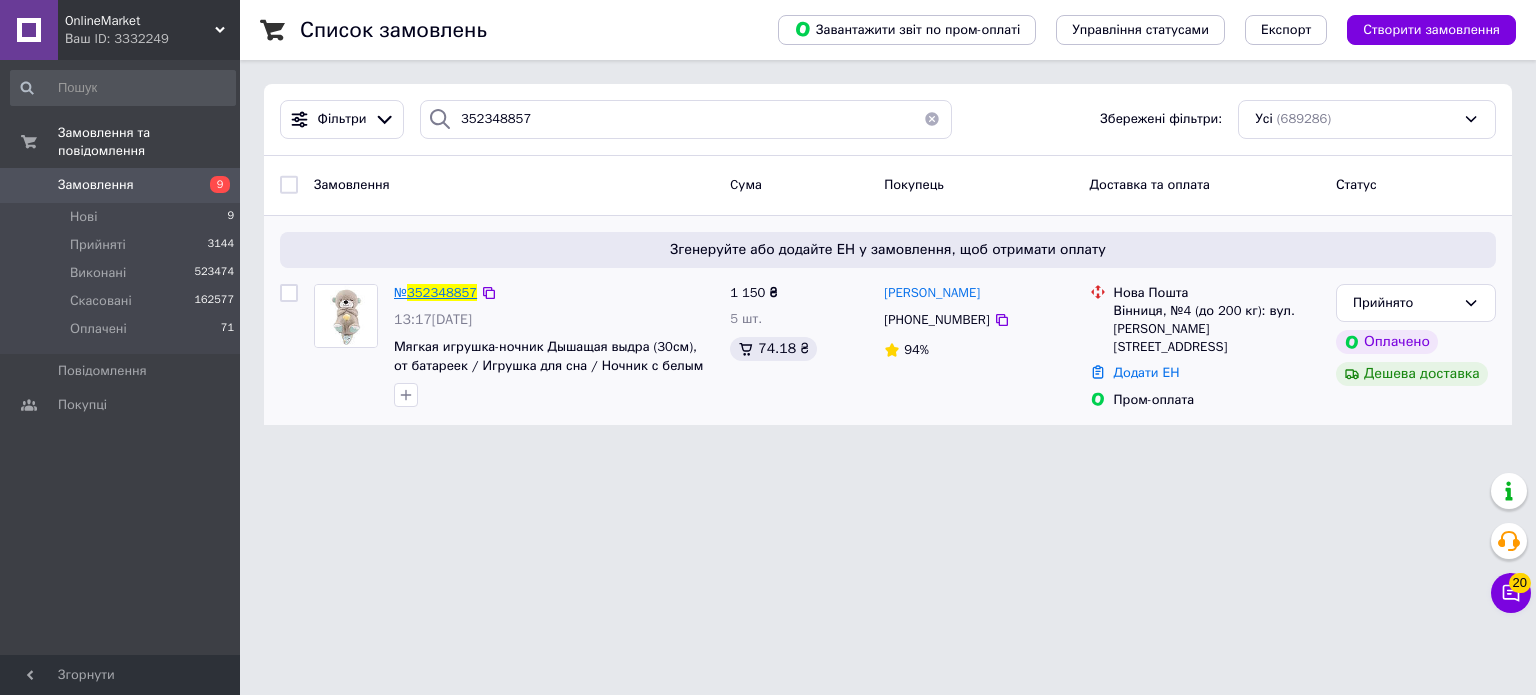 click on "352348857" at bounding box center (442, 292) 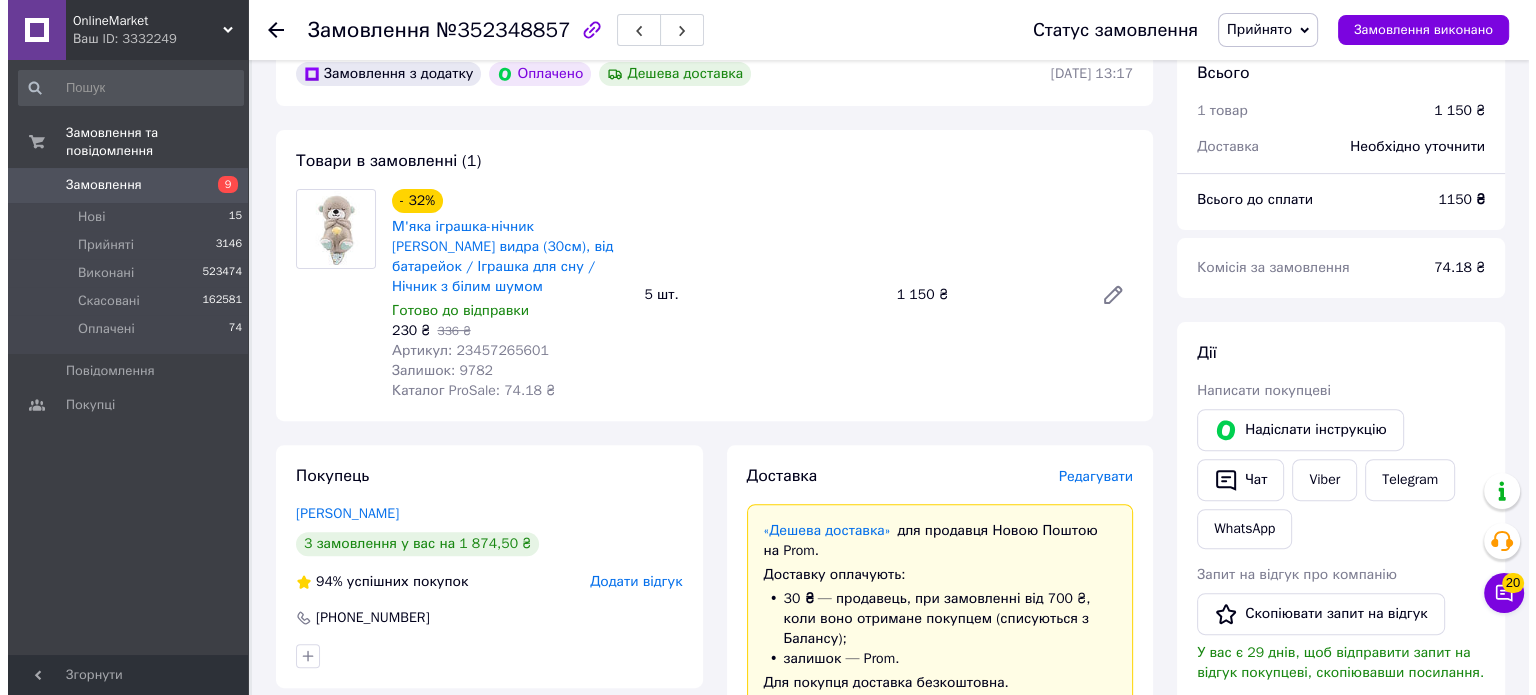 scroll, scrollTop: 600, scrollLeft: 0, axis: vertical 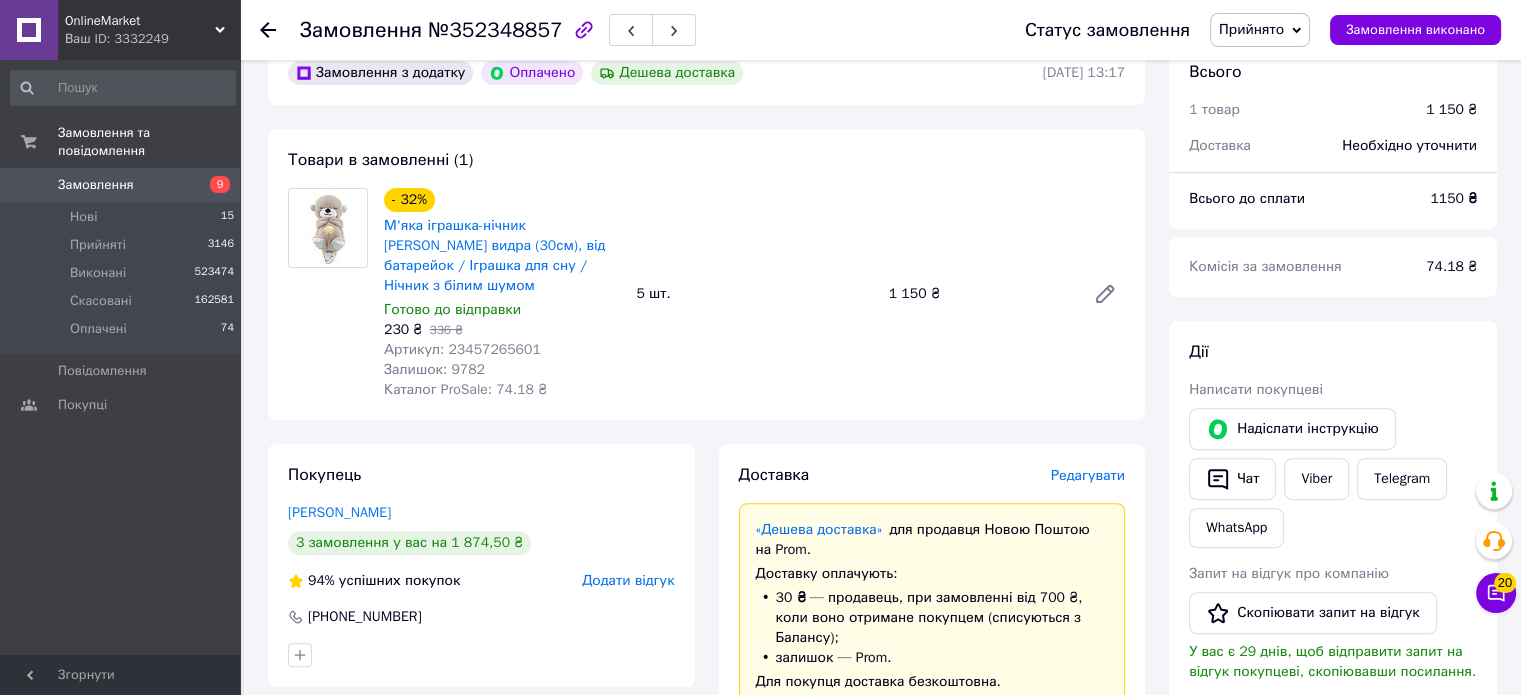 click on "Доставка Редагувати" at bounding box center [932, 475] 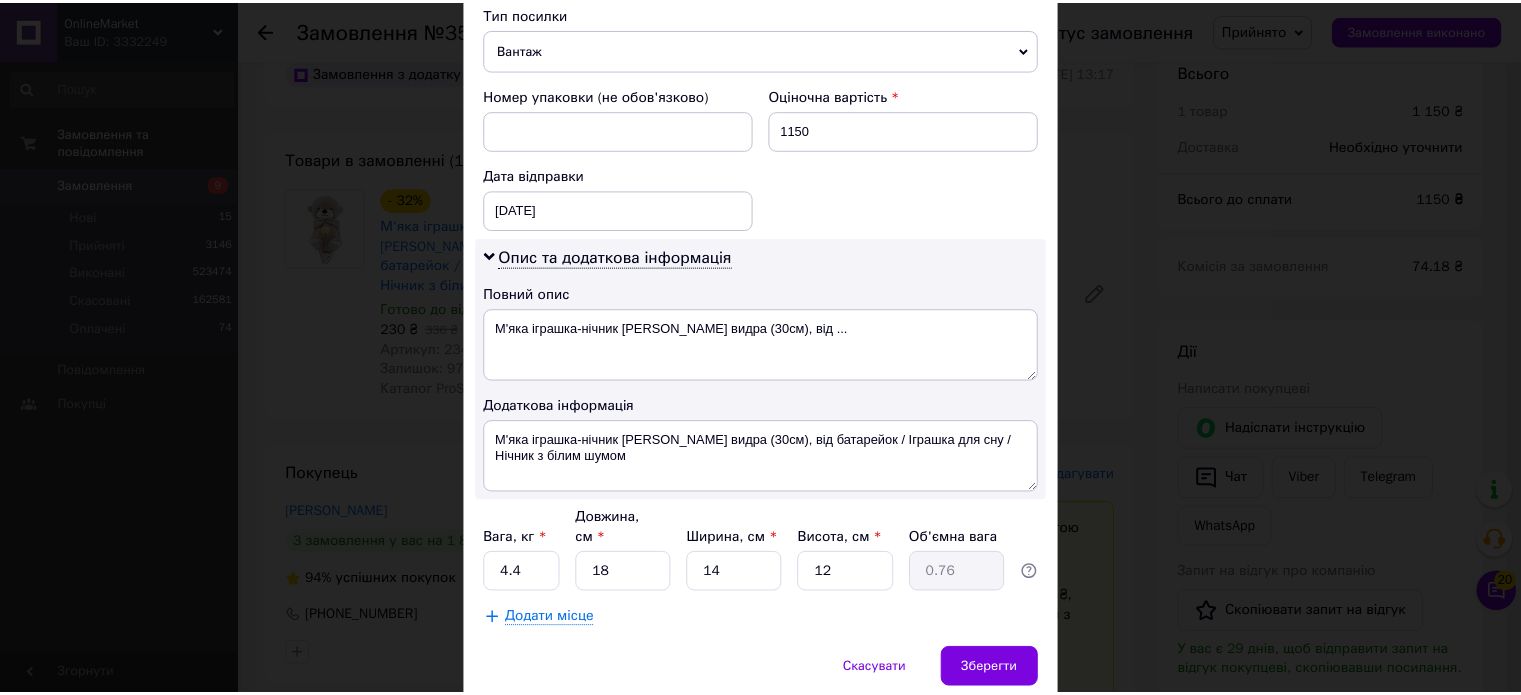 scroll, scrollTop: 850, scrollLeft: 0, axis: vertical 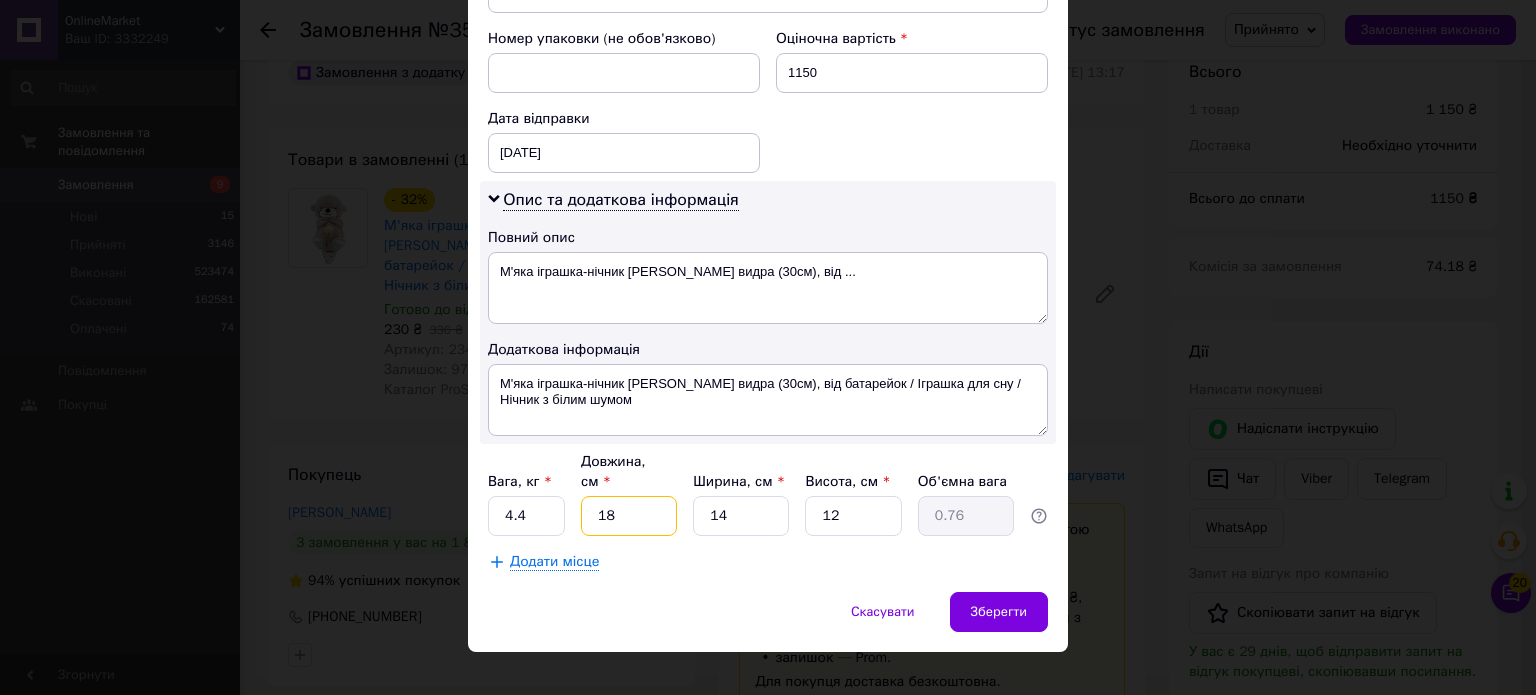 click on "18" at bounding box center [629, 516] 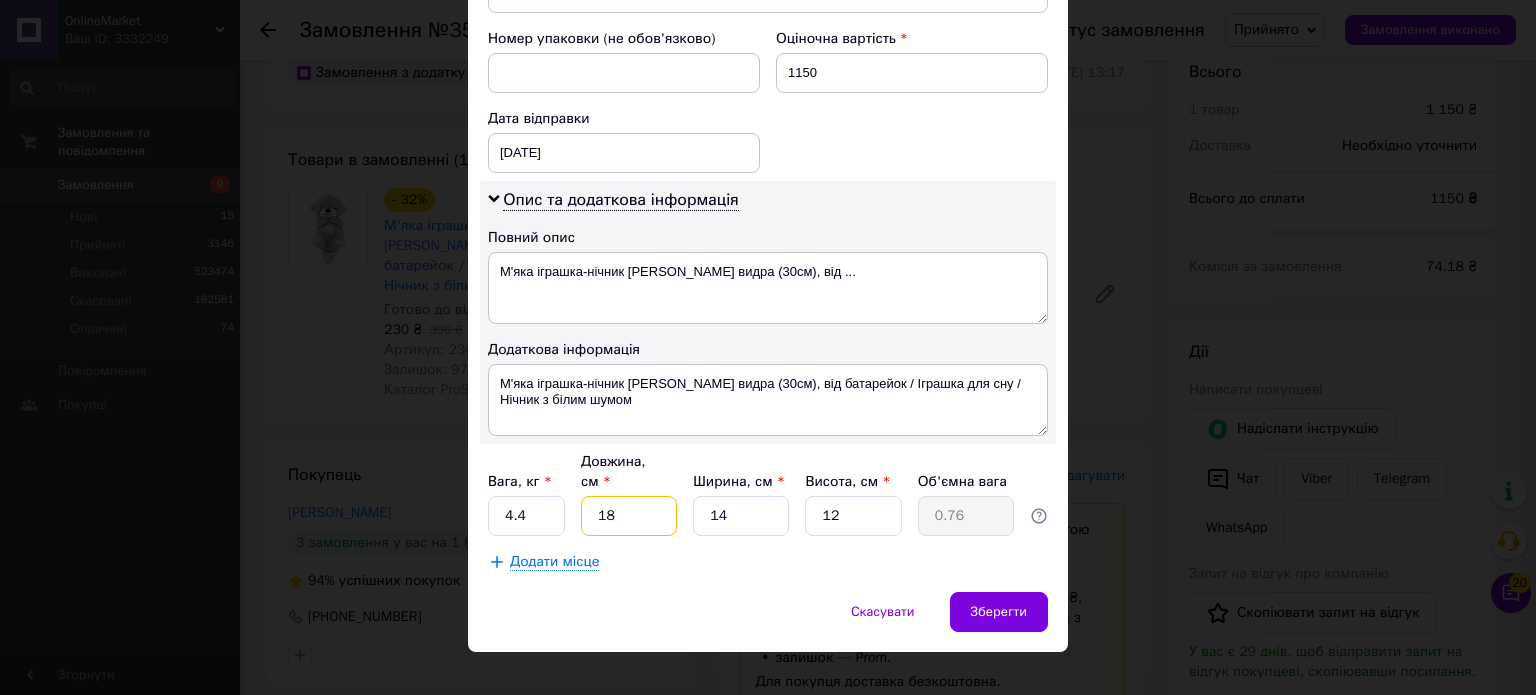 type on "4" 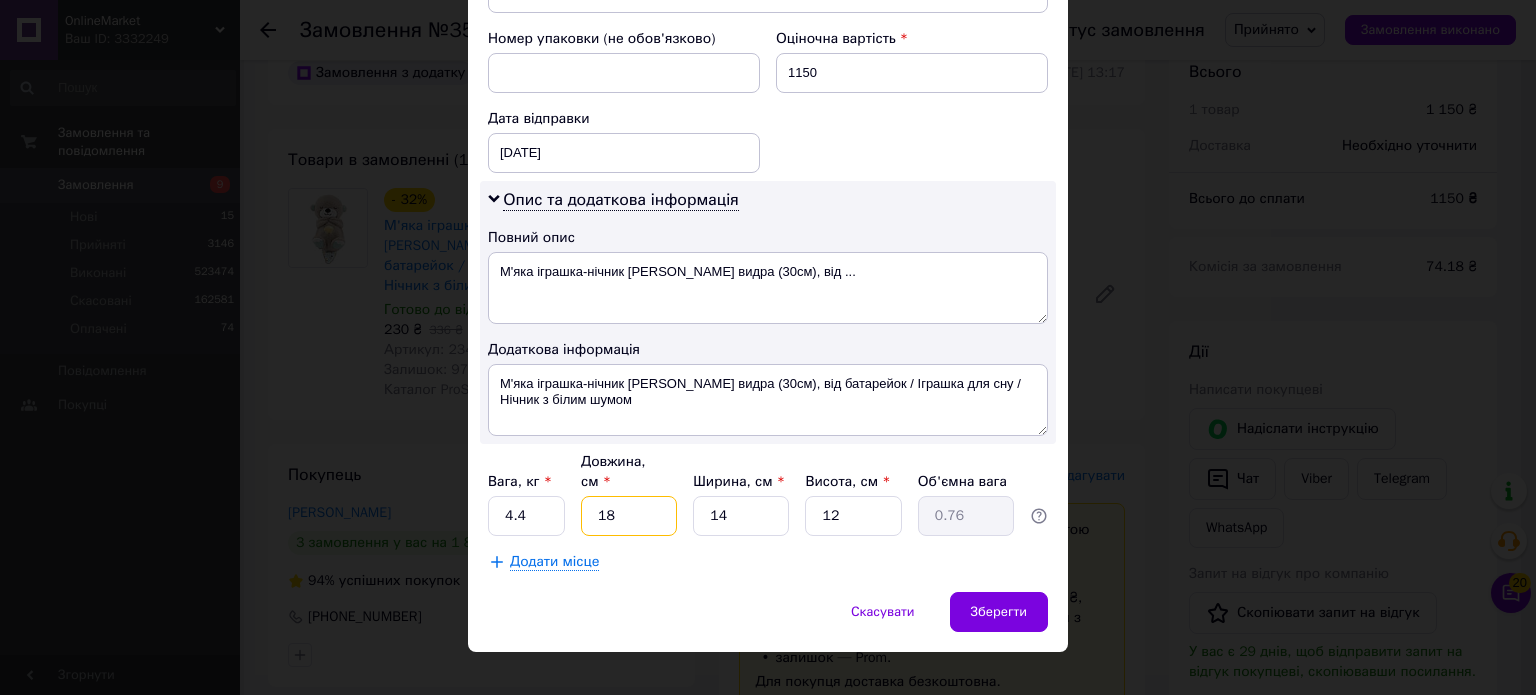 type on "0.17" 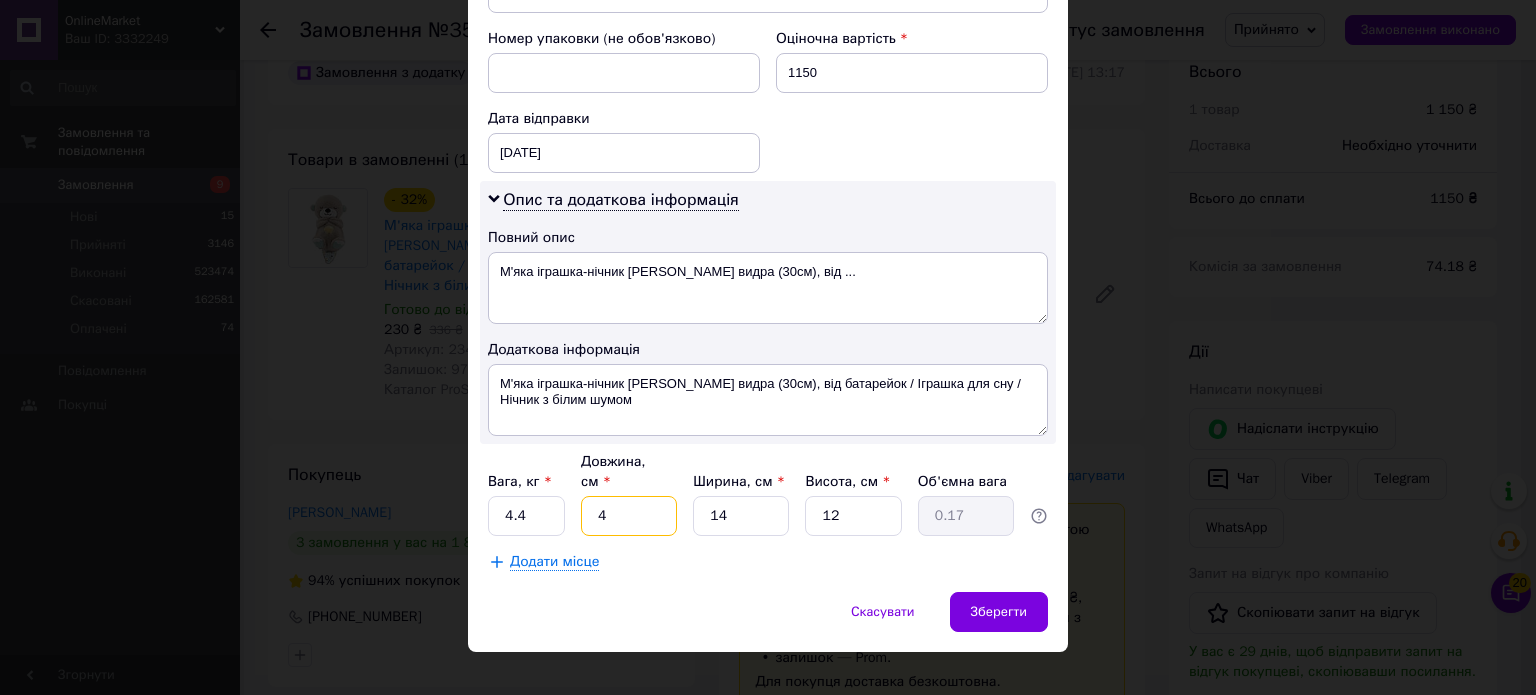 type on "40" 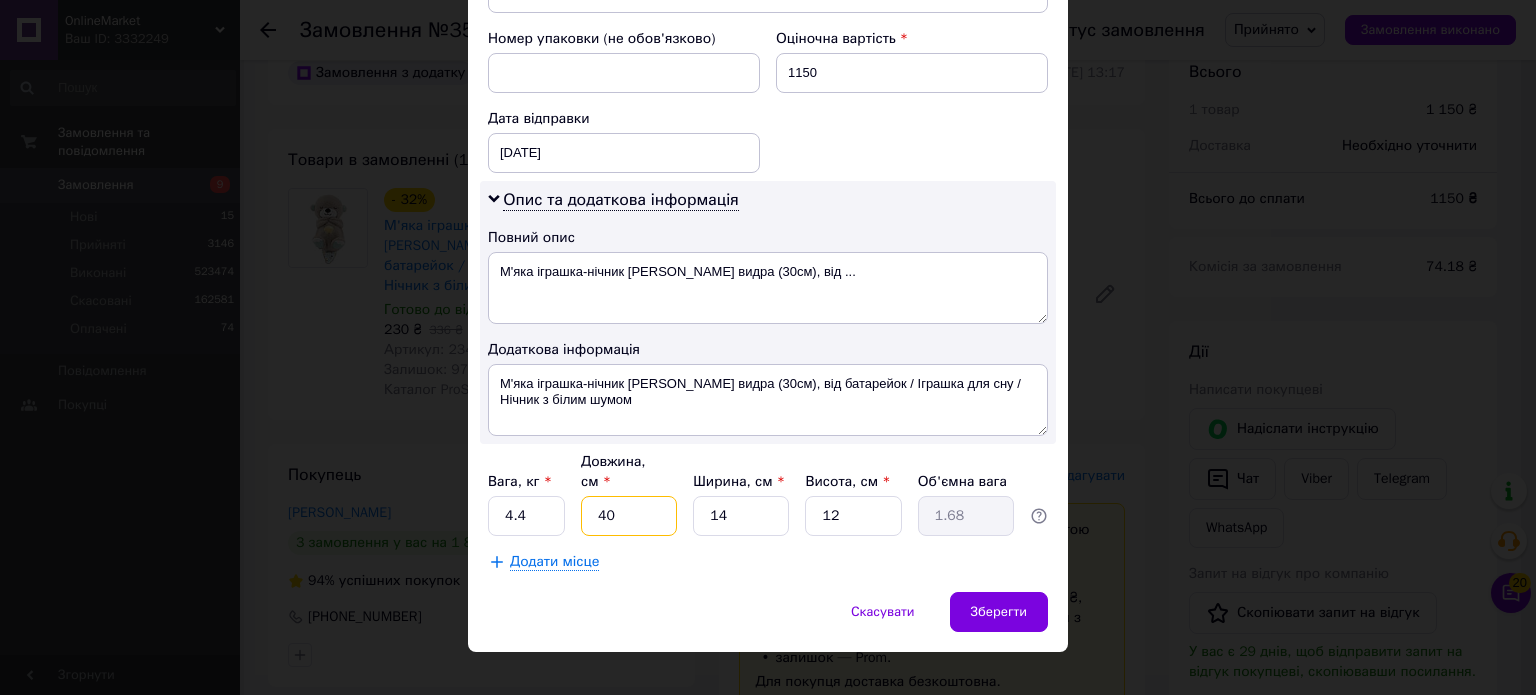 type on "40" 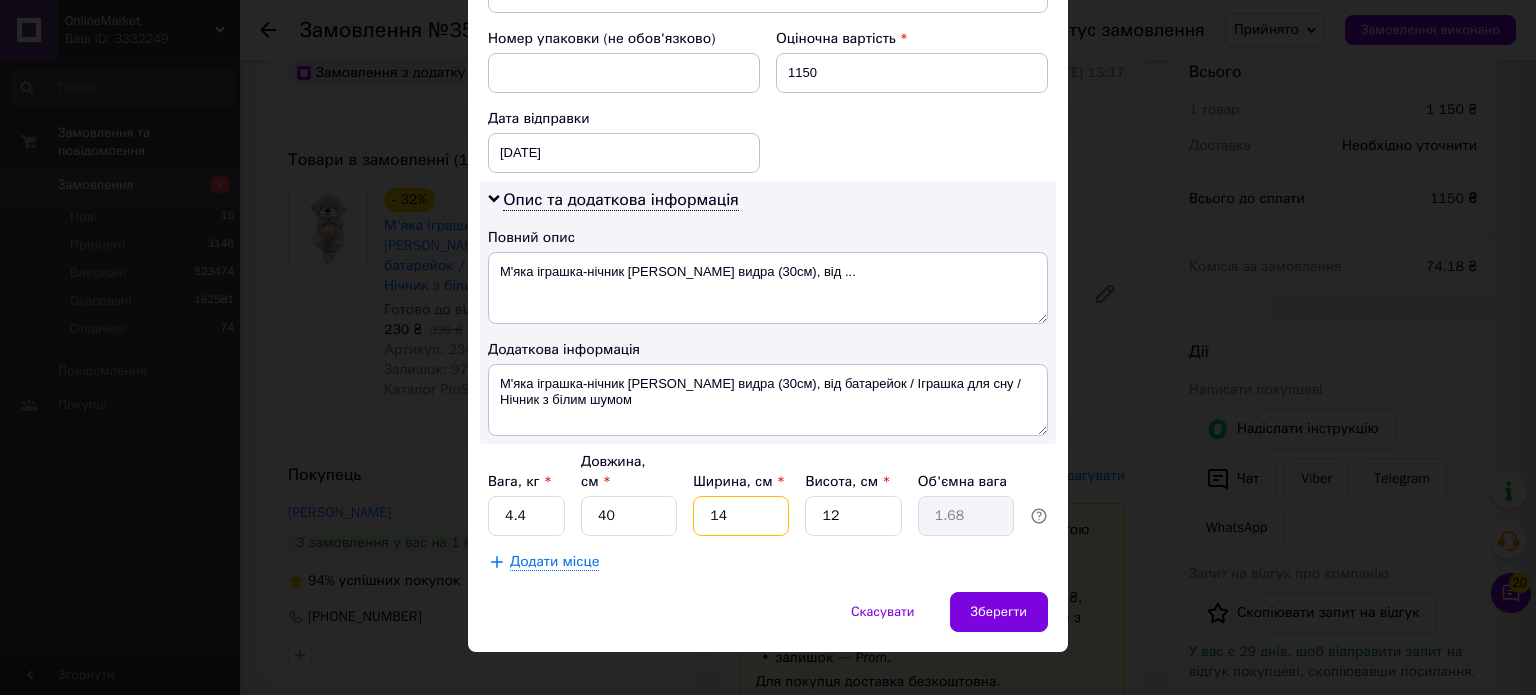 click on "14" at bounding box center [741, 516] 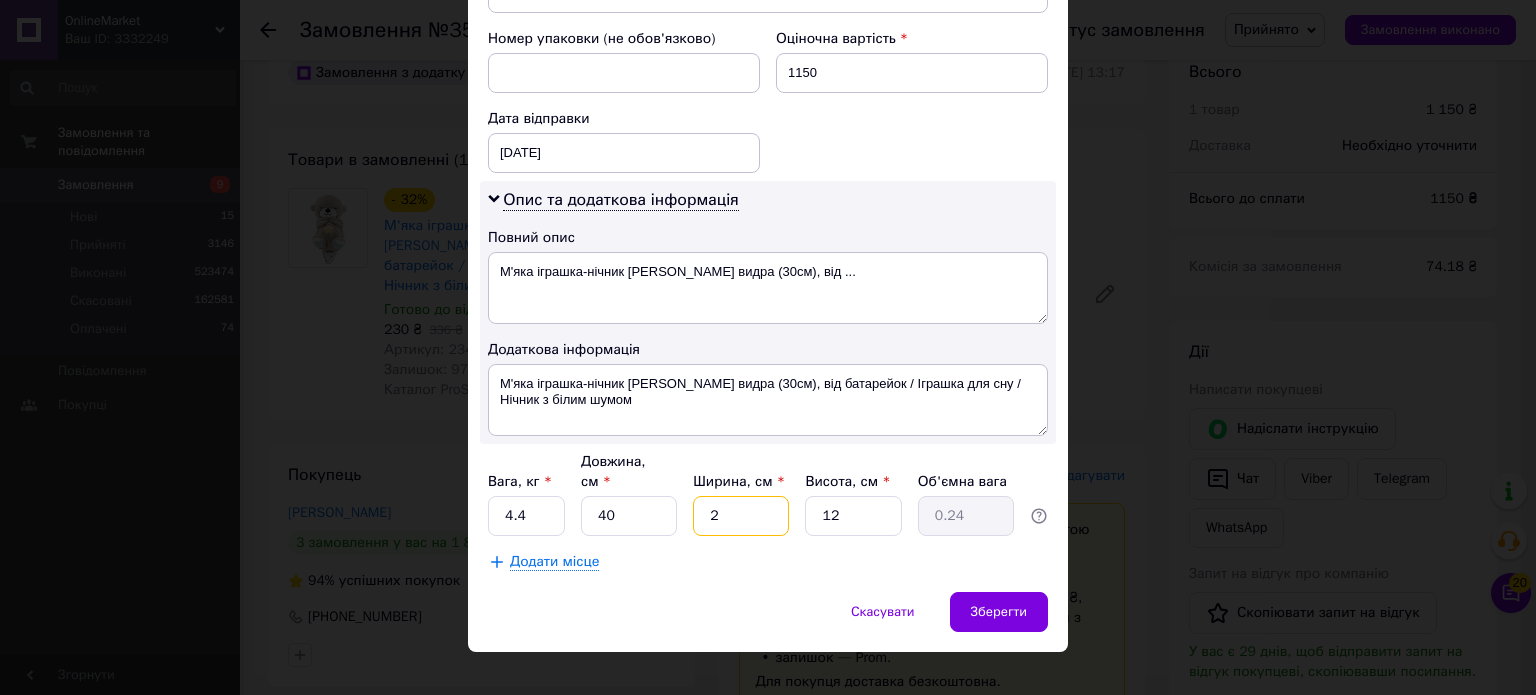 type on "24" 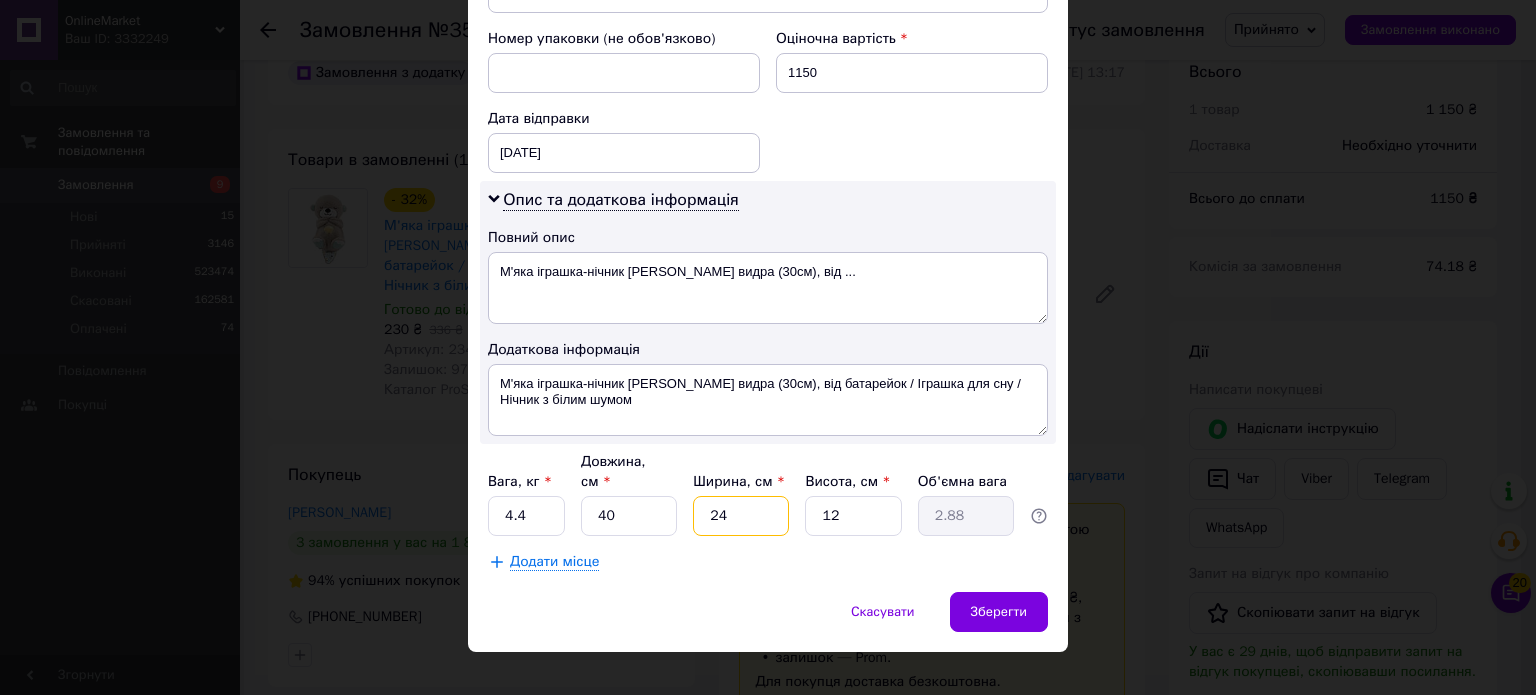 type on "24" 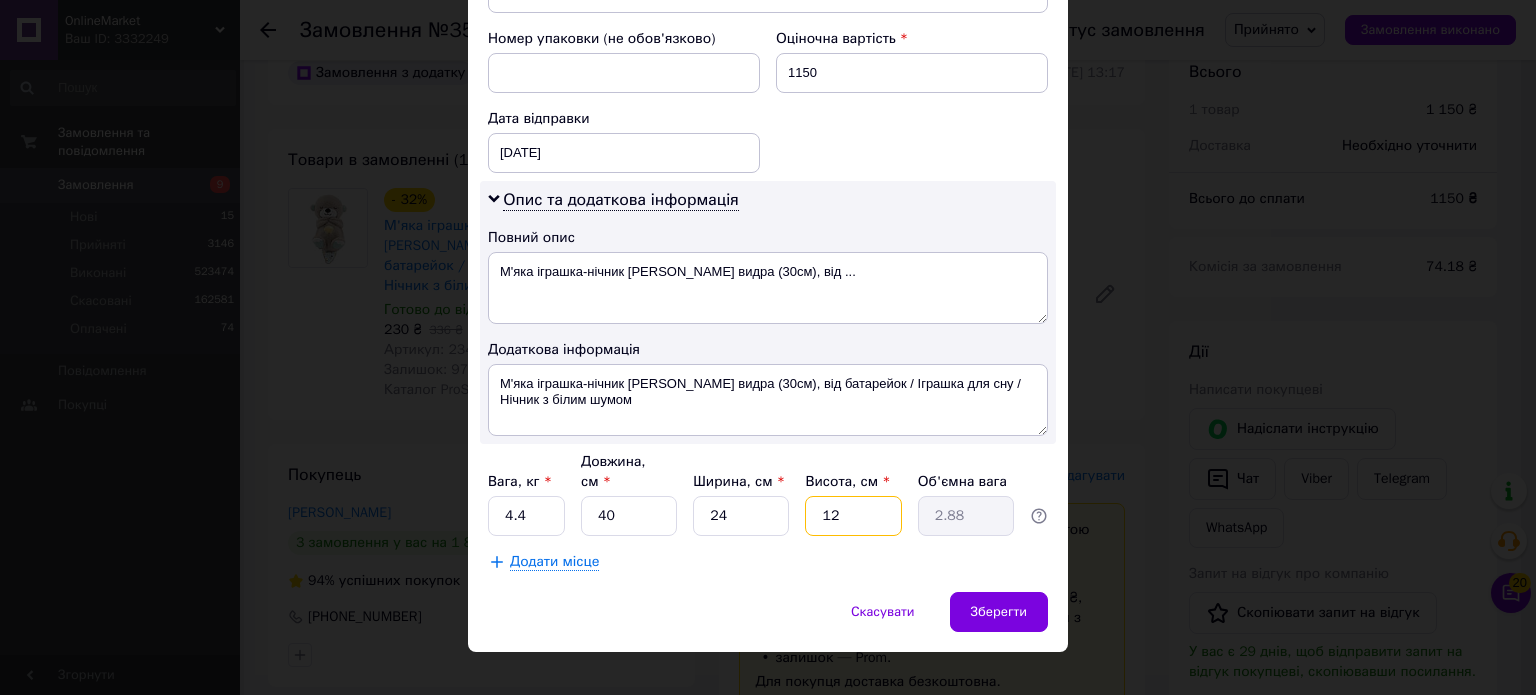 click on "12" at bounding box center (853, 516) 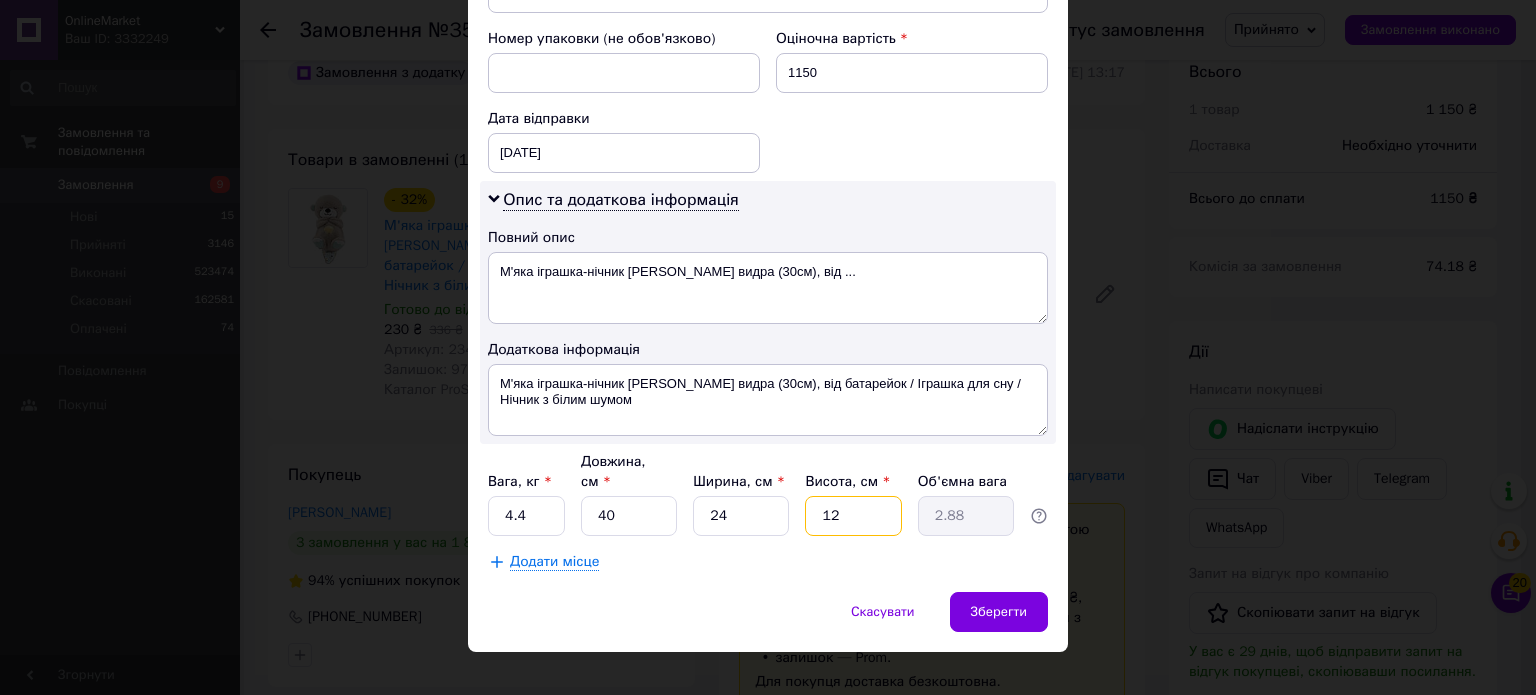 type on "1" 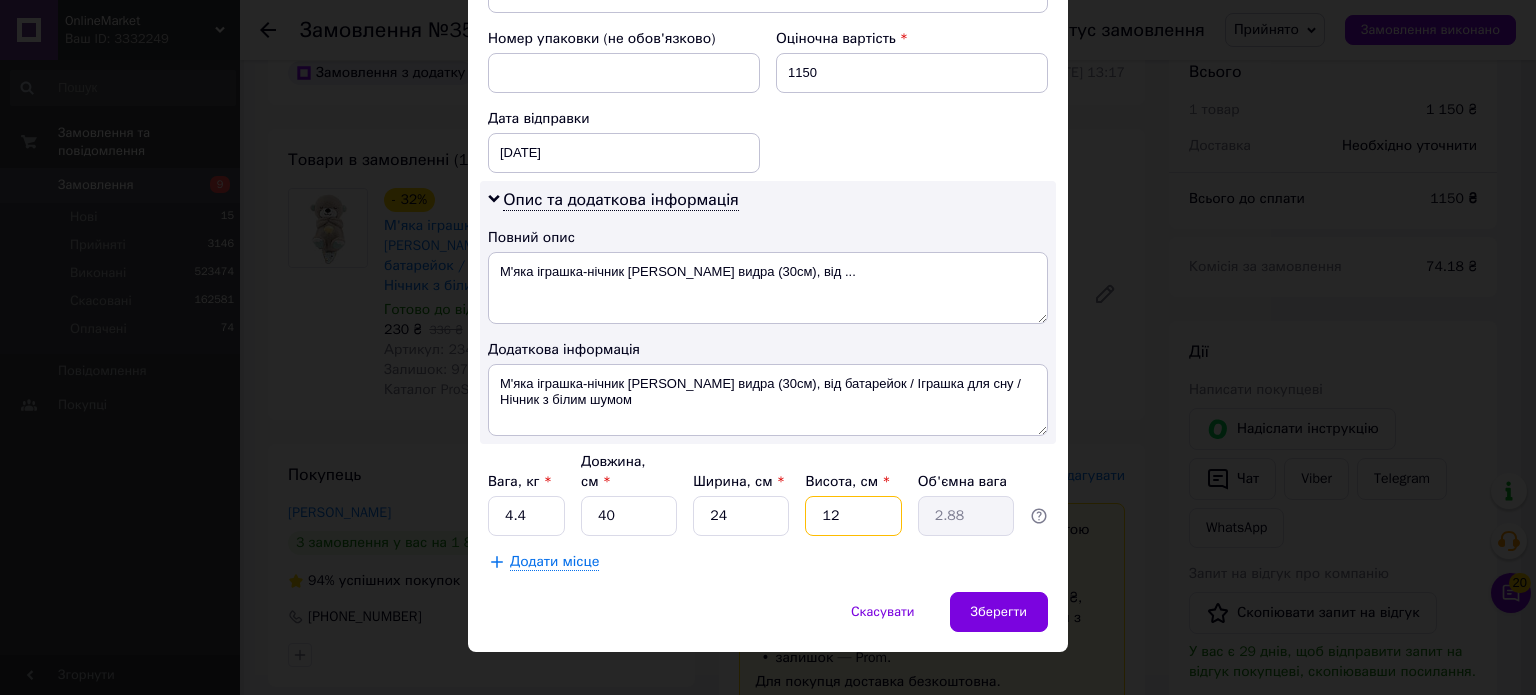 type on "0.24" 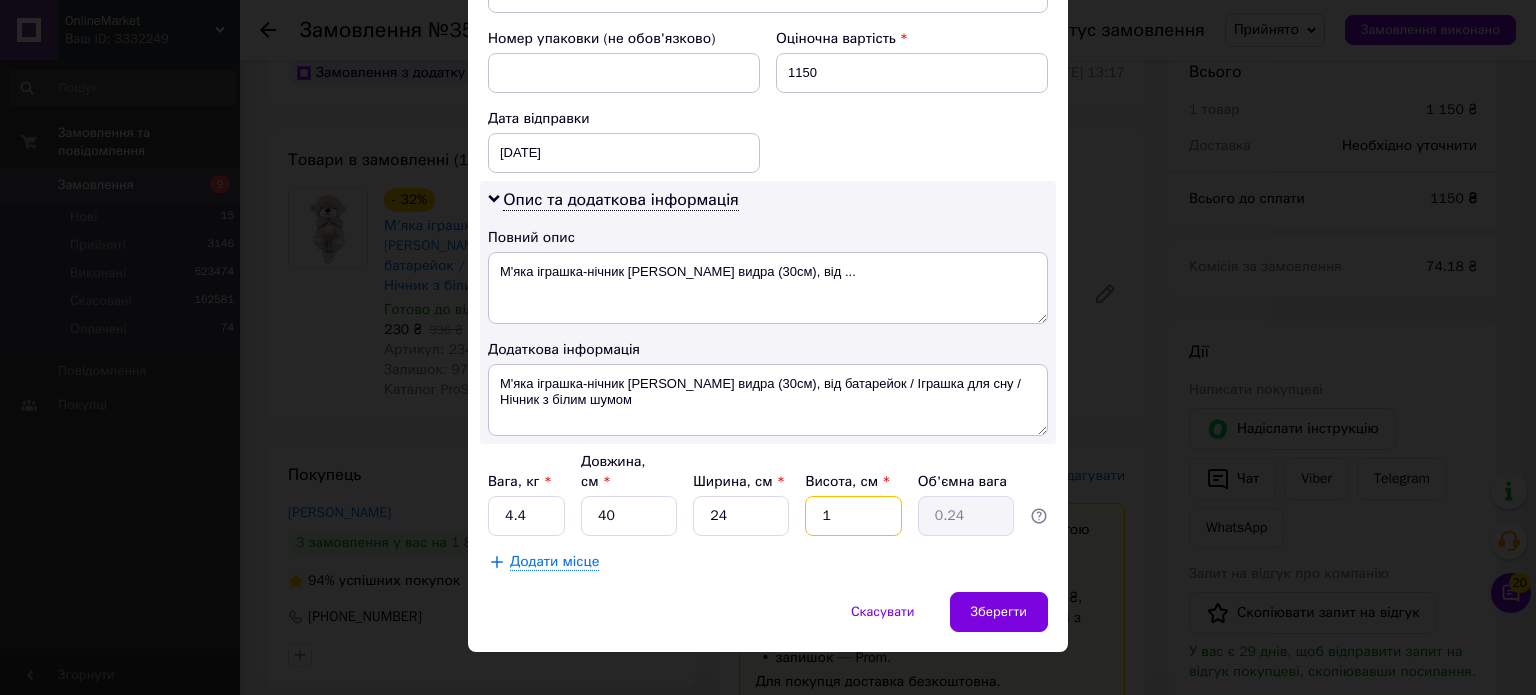 type on "18" 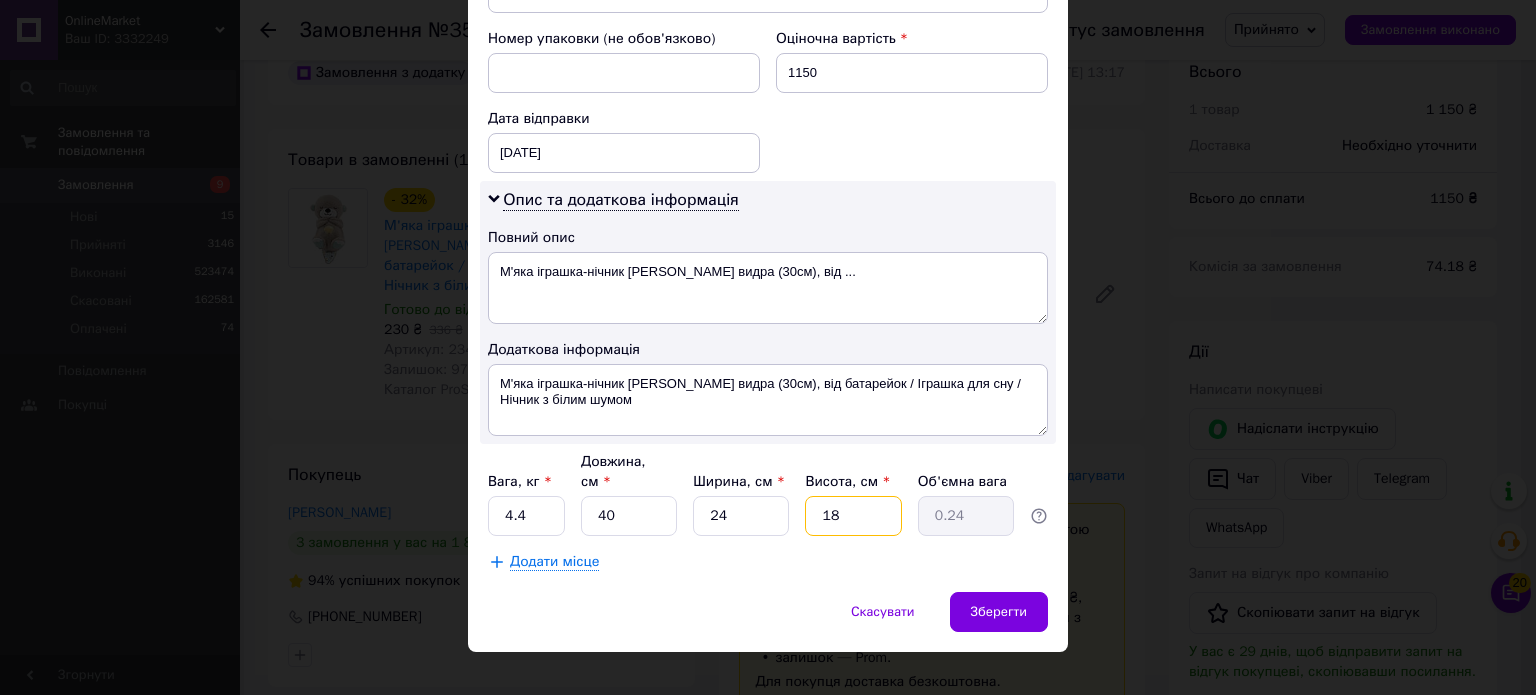 type on "4.32" 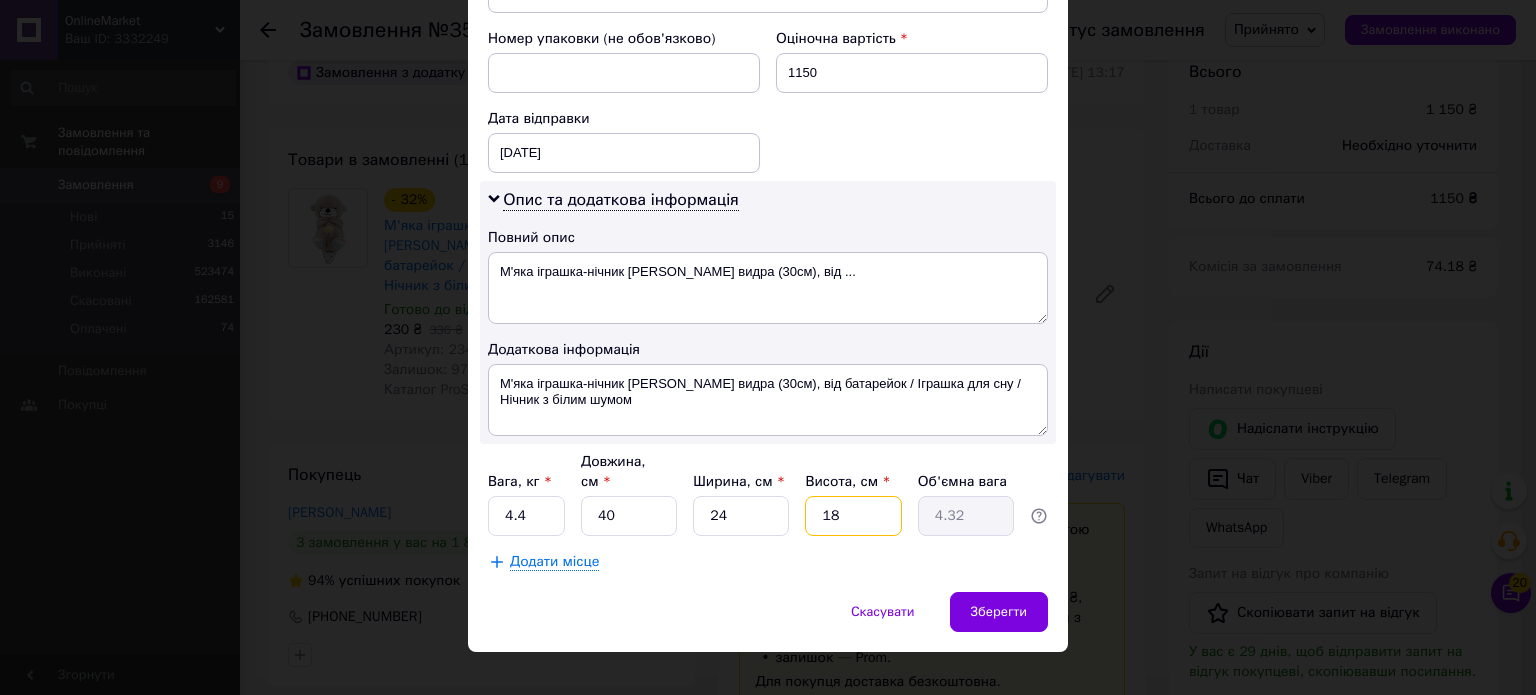 type on "18" 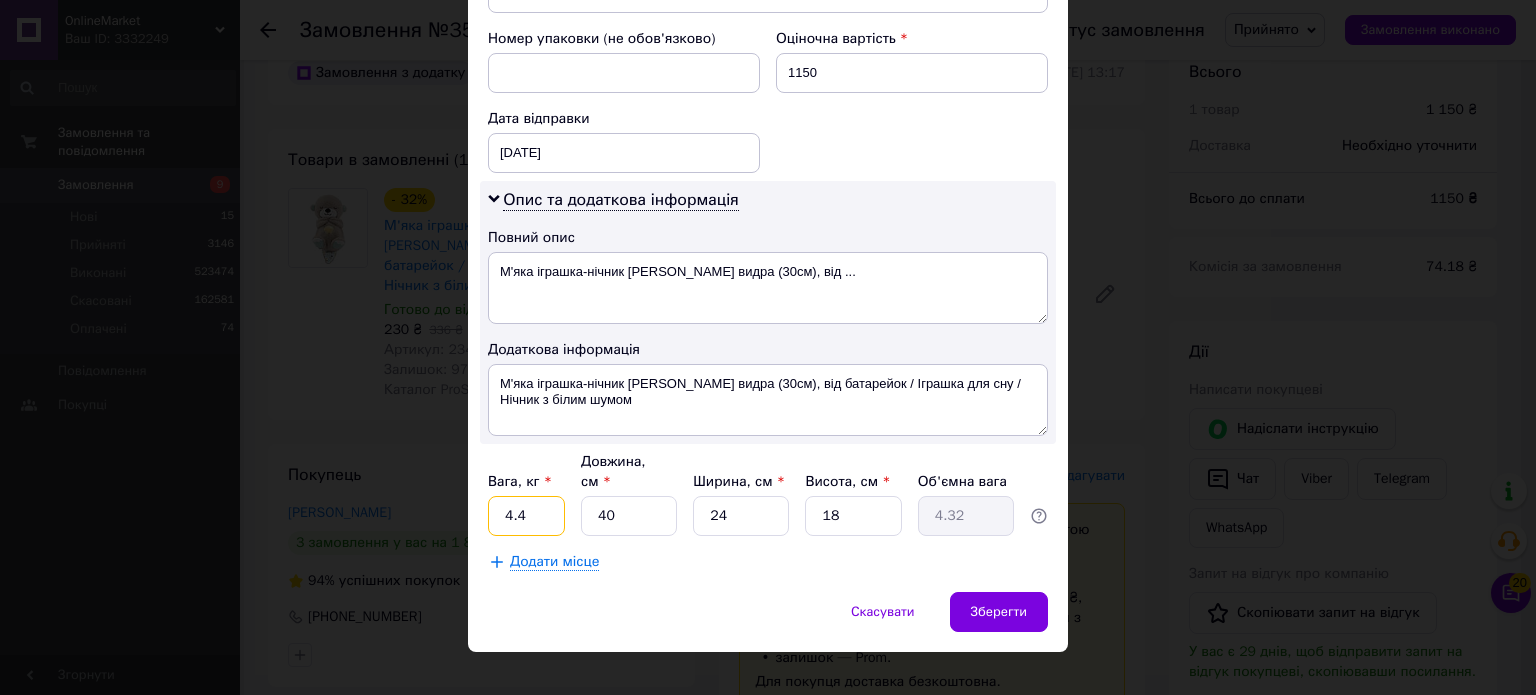 drag, startPoint x: 529, startPoint y: 493, endPoint x: 484, endPoint y: 511, distance: 48.466484 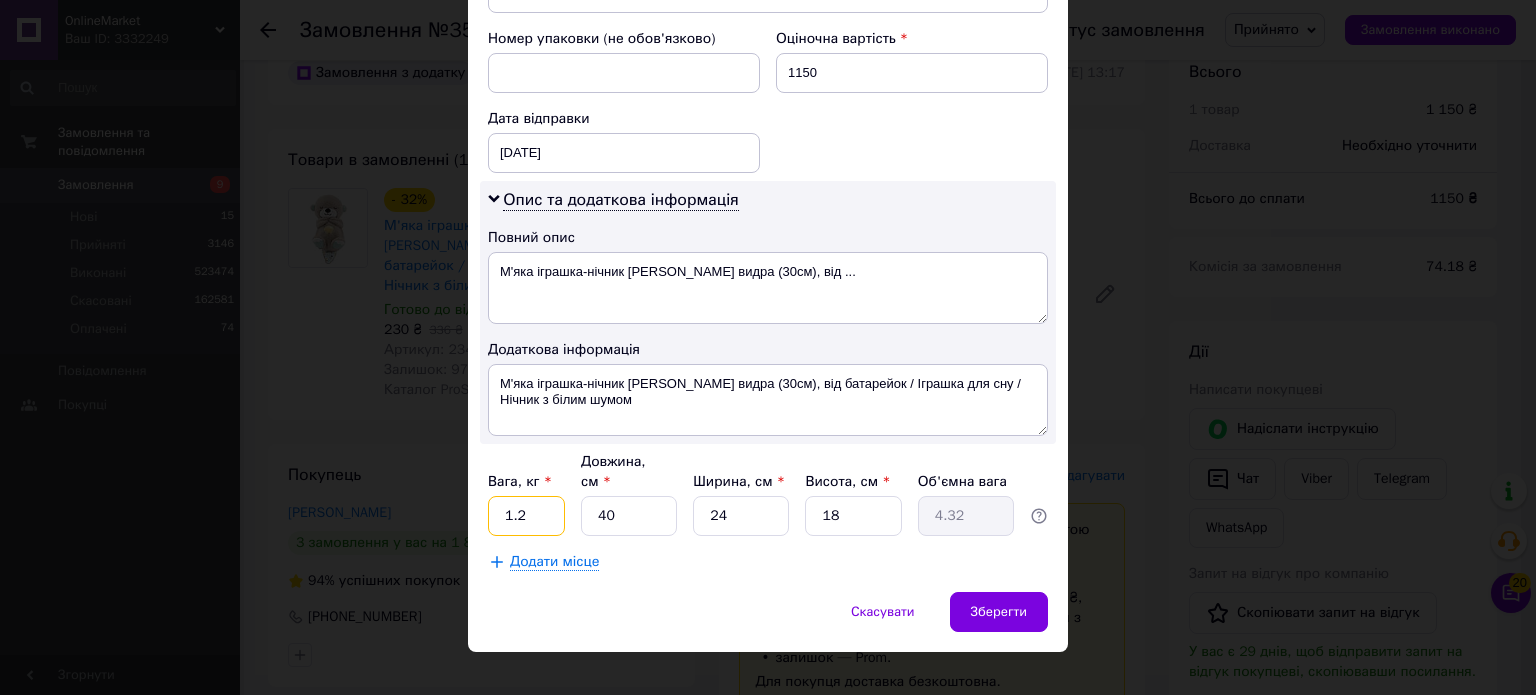 type on "1.2" 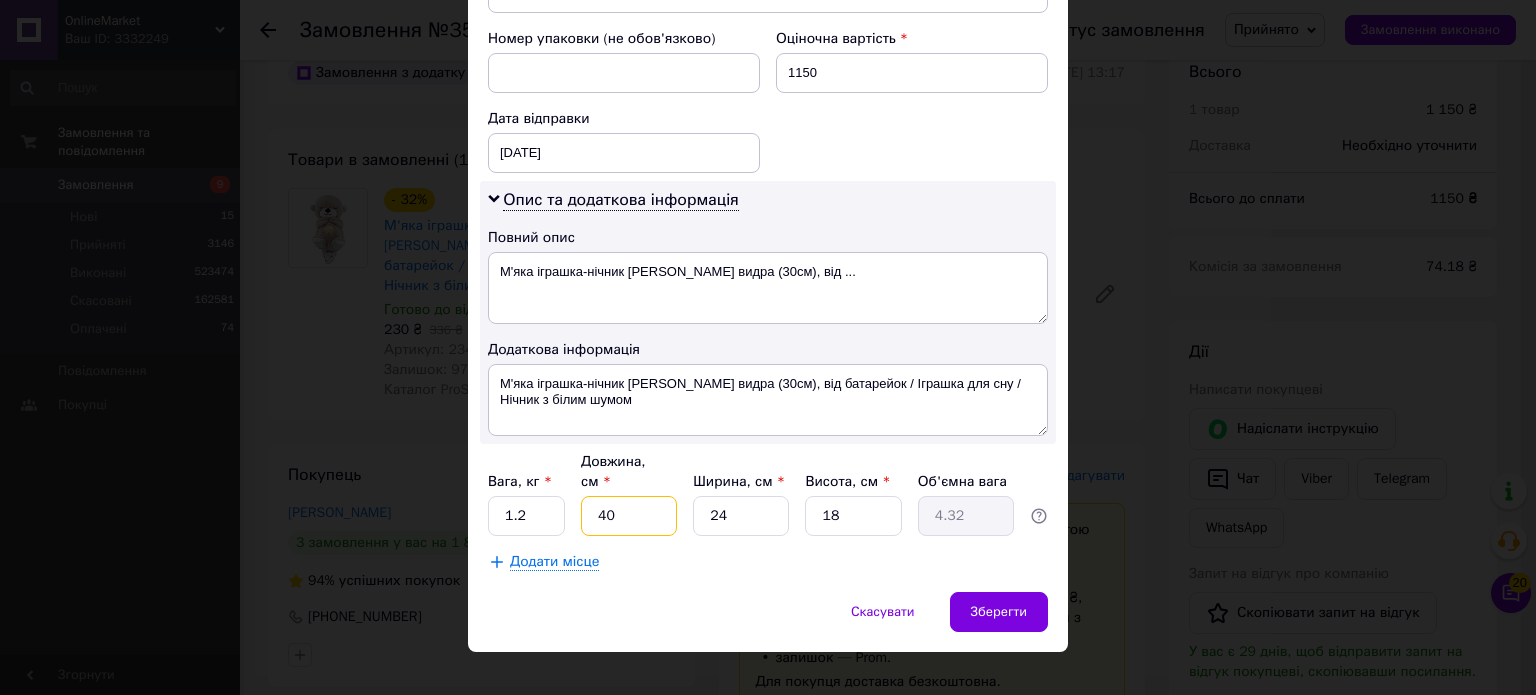 click on "40" at bounding box center [629, 516] 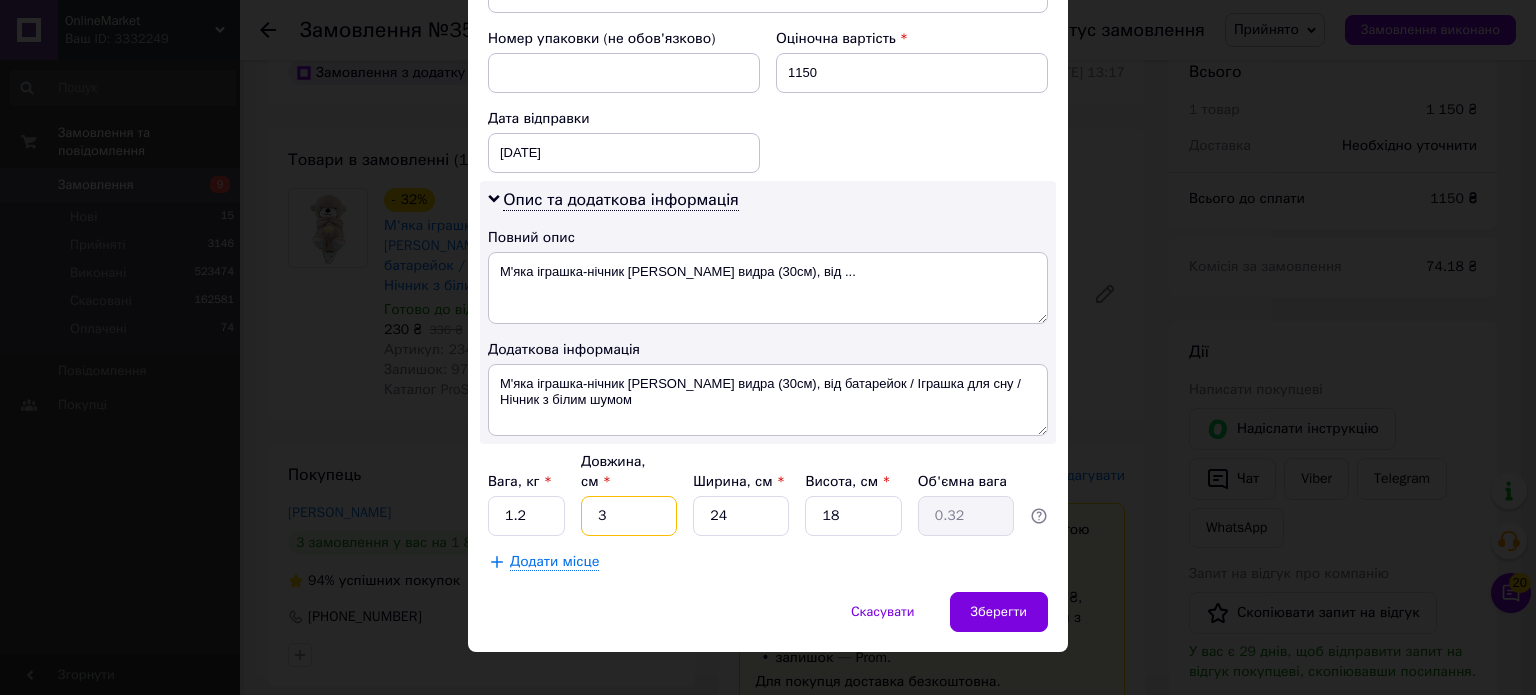 type on "34" 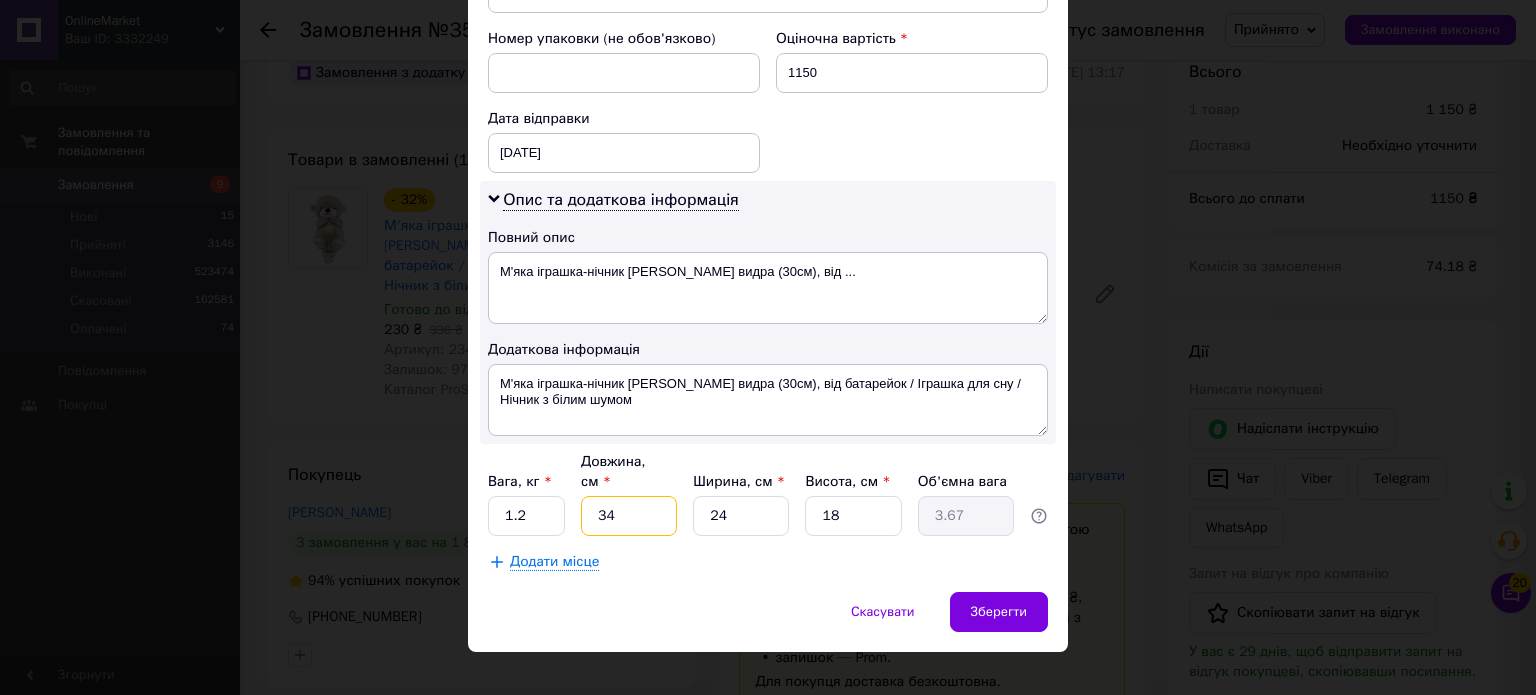 type on "34" 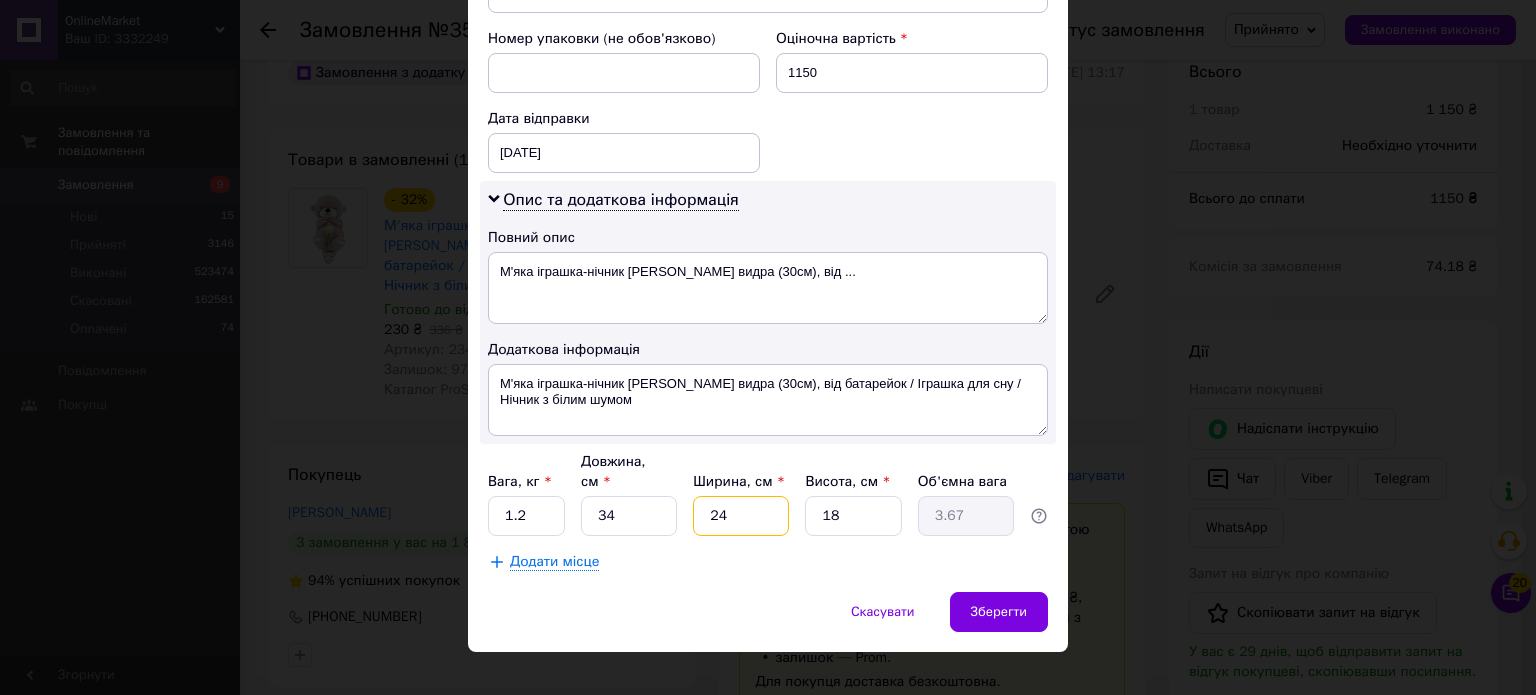 click on "24" at bounding box center [741, 516] 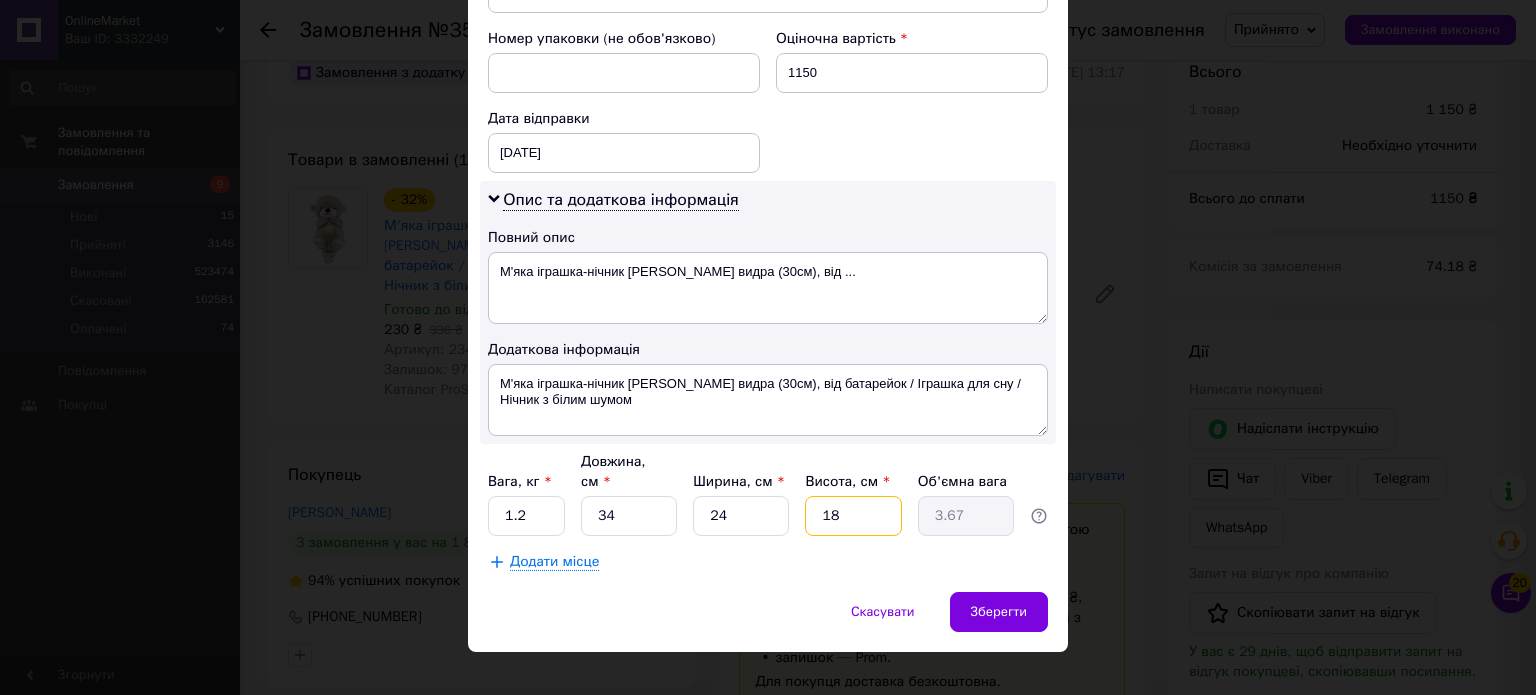 click on "18" at bounding box center (853, 516) 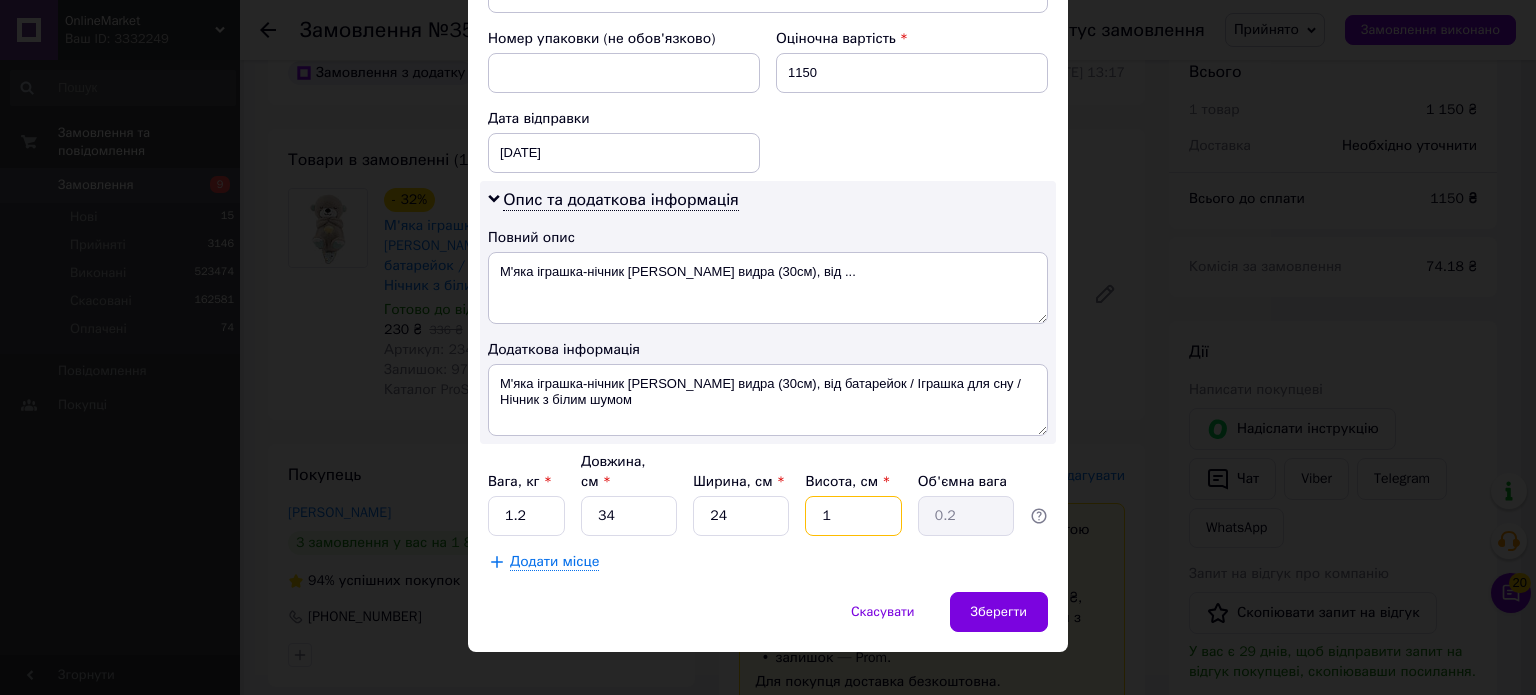 click on "1" at bounding box center [853, 516] 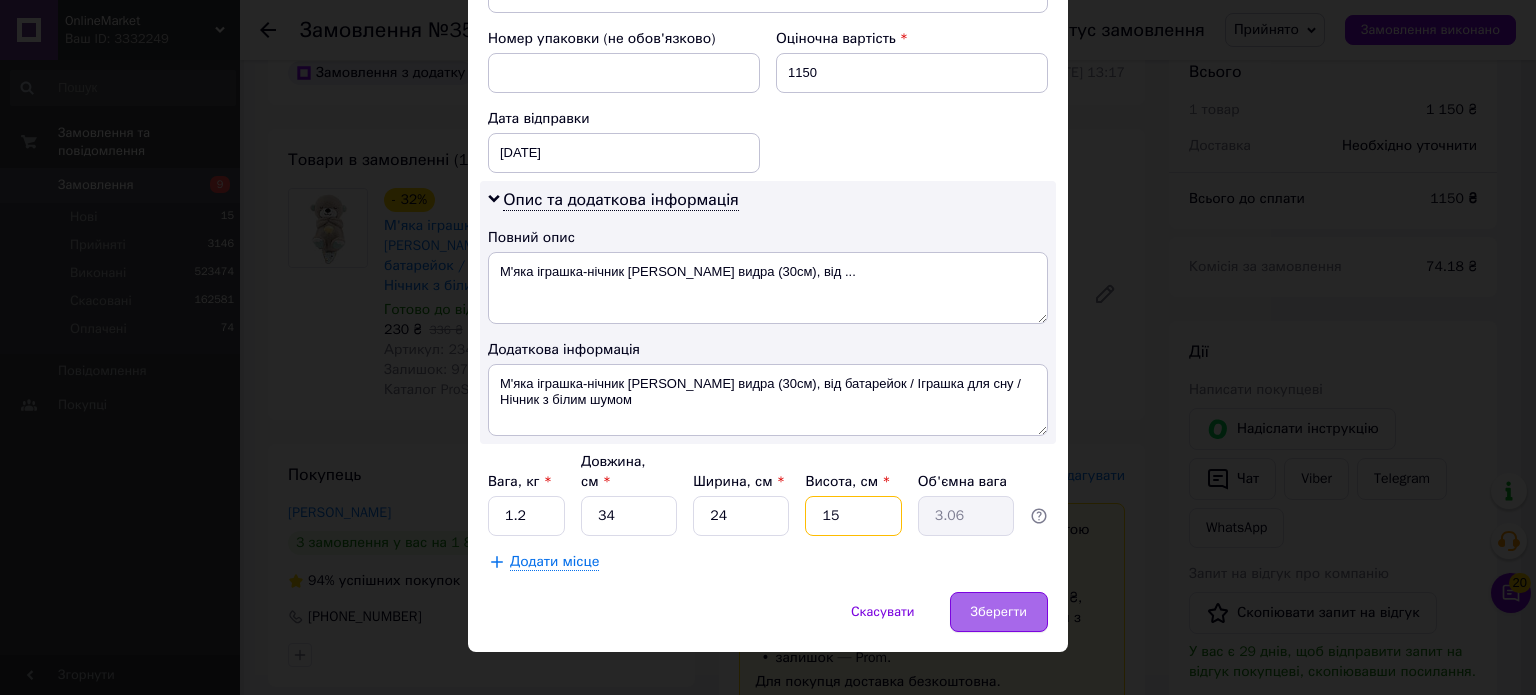 type on "15" 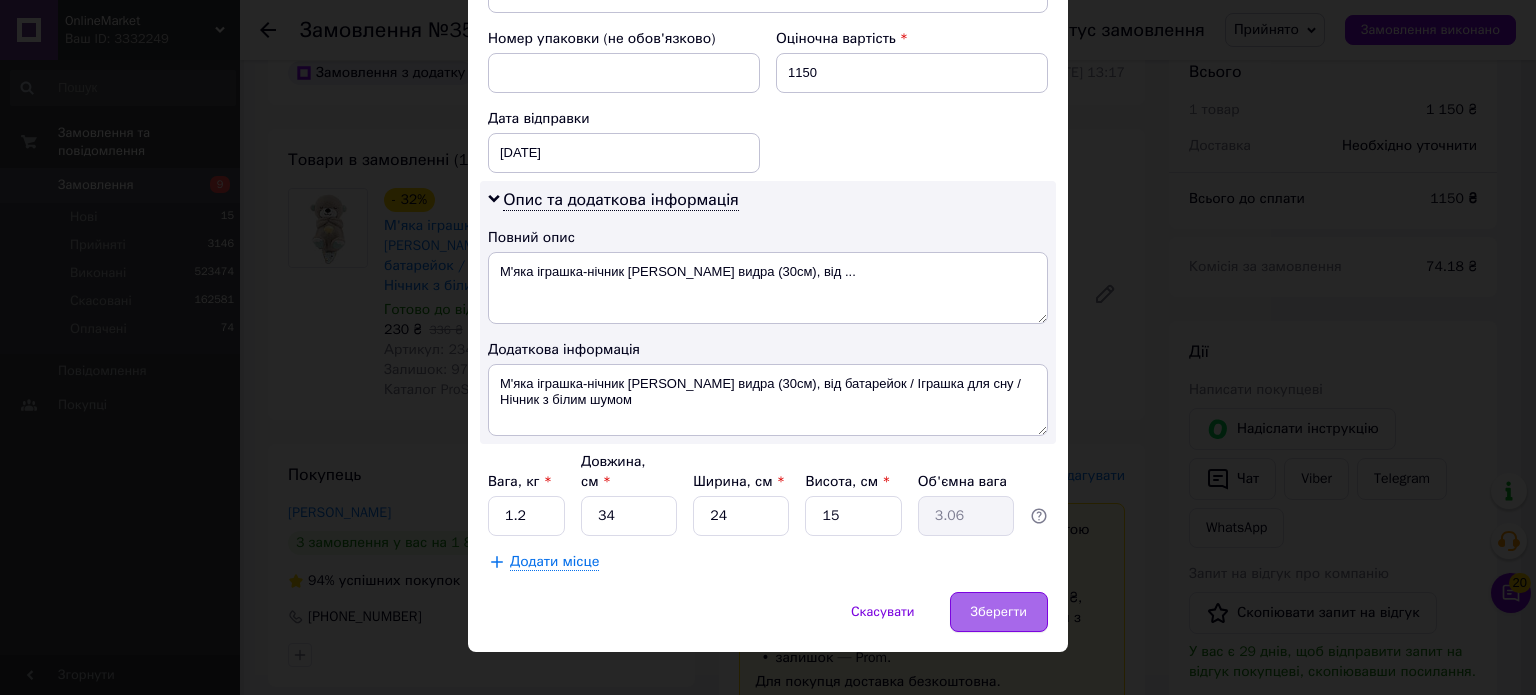 click on "Зберегти" at bounding box center (999, 612) 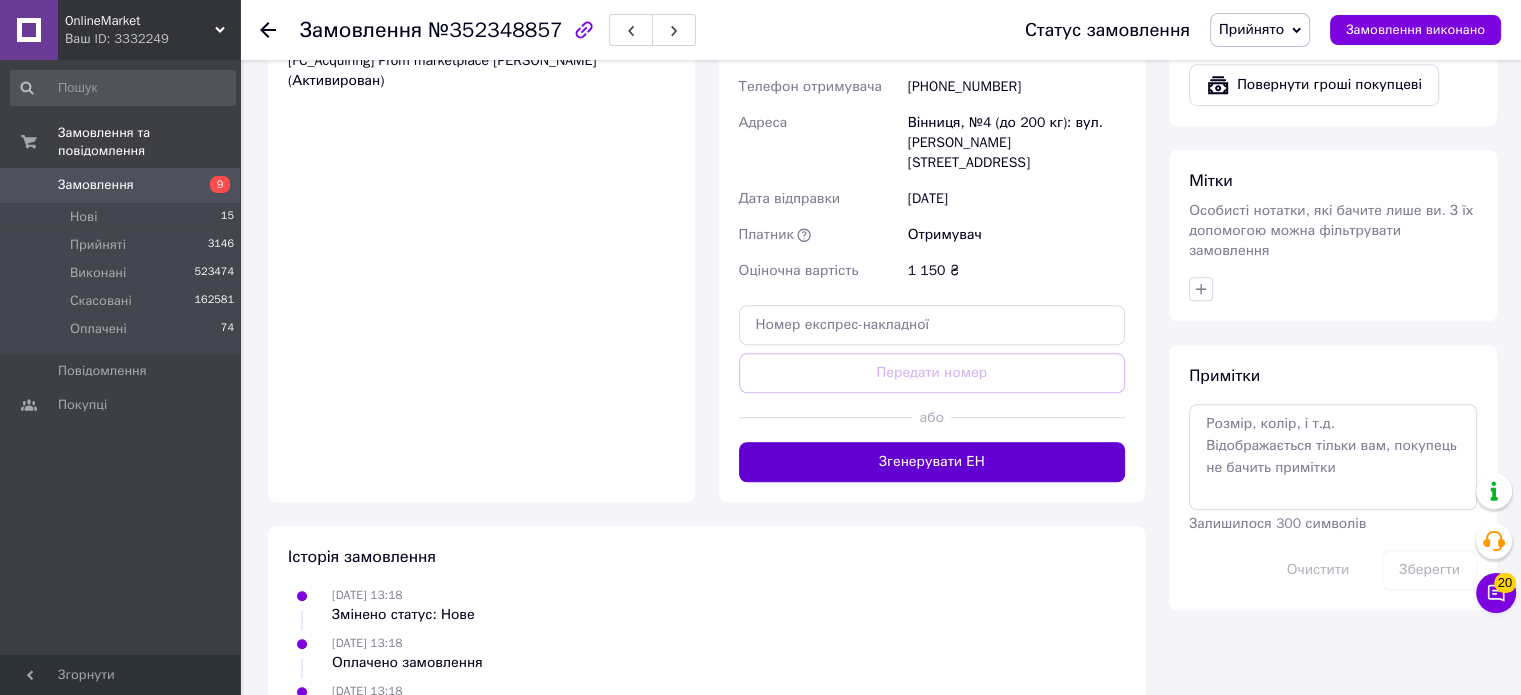 click on "Згенерувати ЕН" at bounding box center (932, 462) 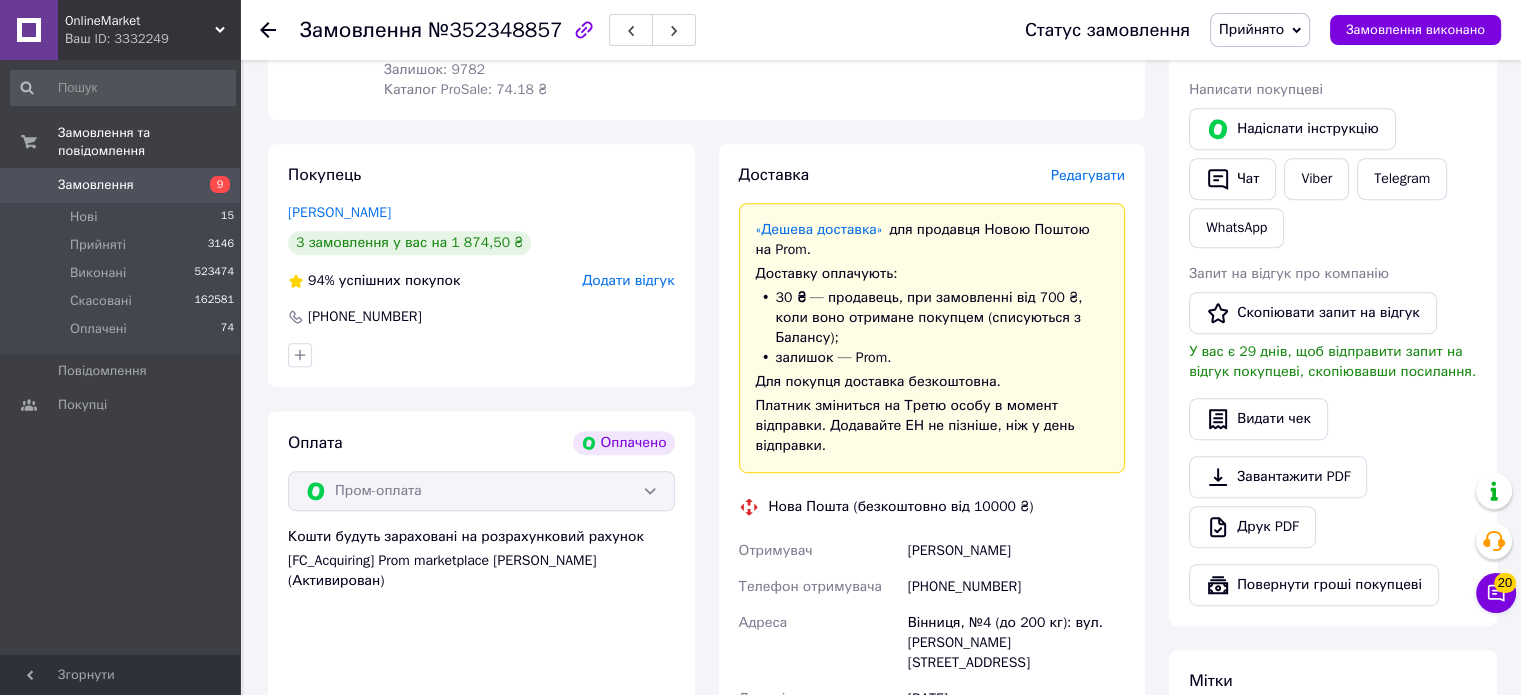 scroll, scrollTop: 1200, scrollLeft: 0, axis: vertical 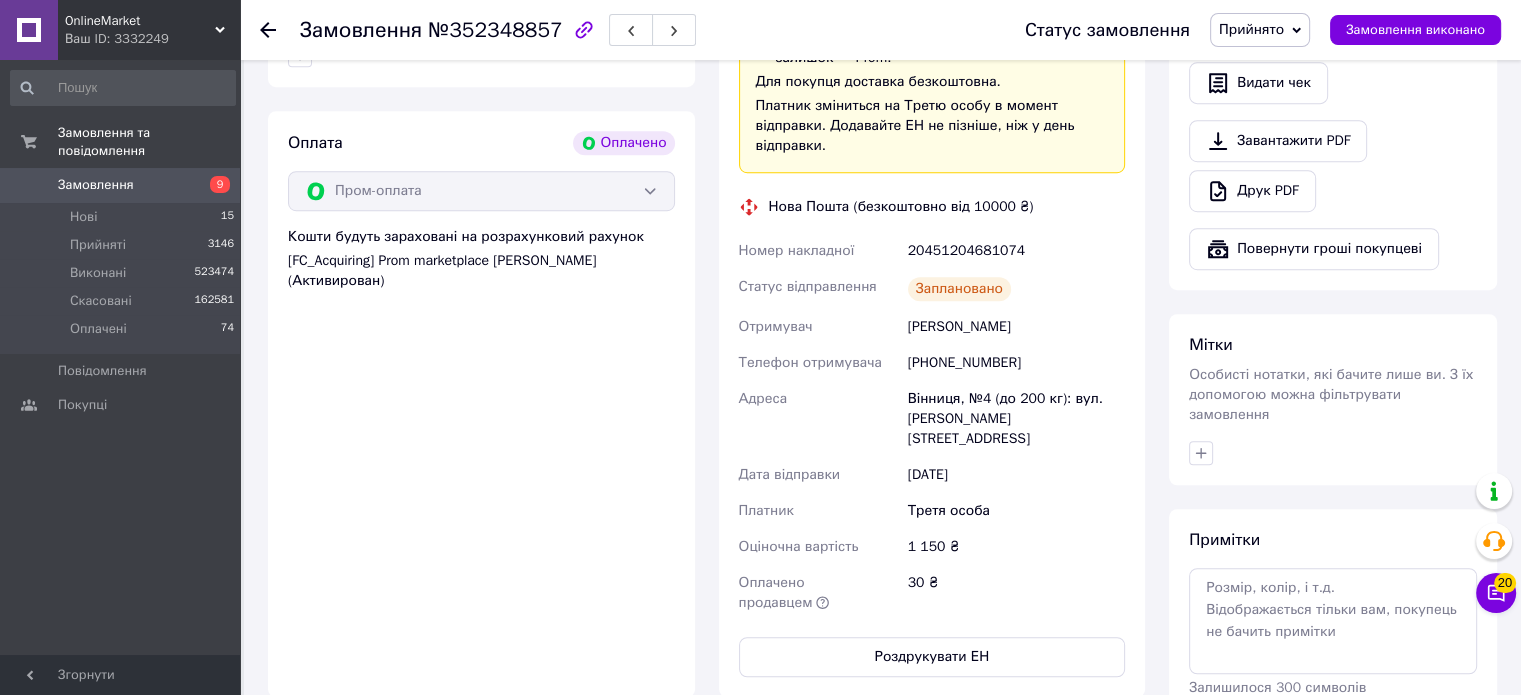drag, startPoint x: 982, startPoint y: 203, endPoint x: 976, endPoint y: 215, distance: 13.416408 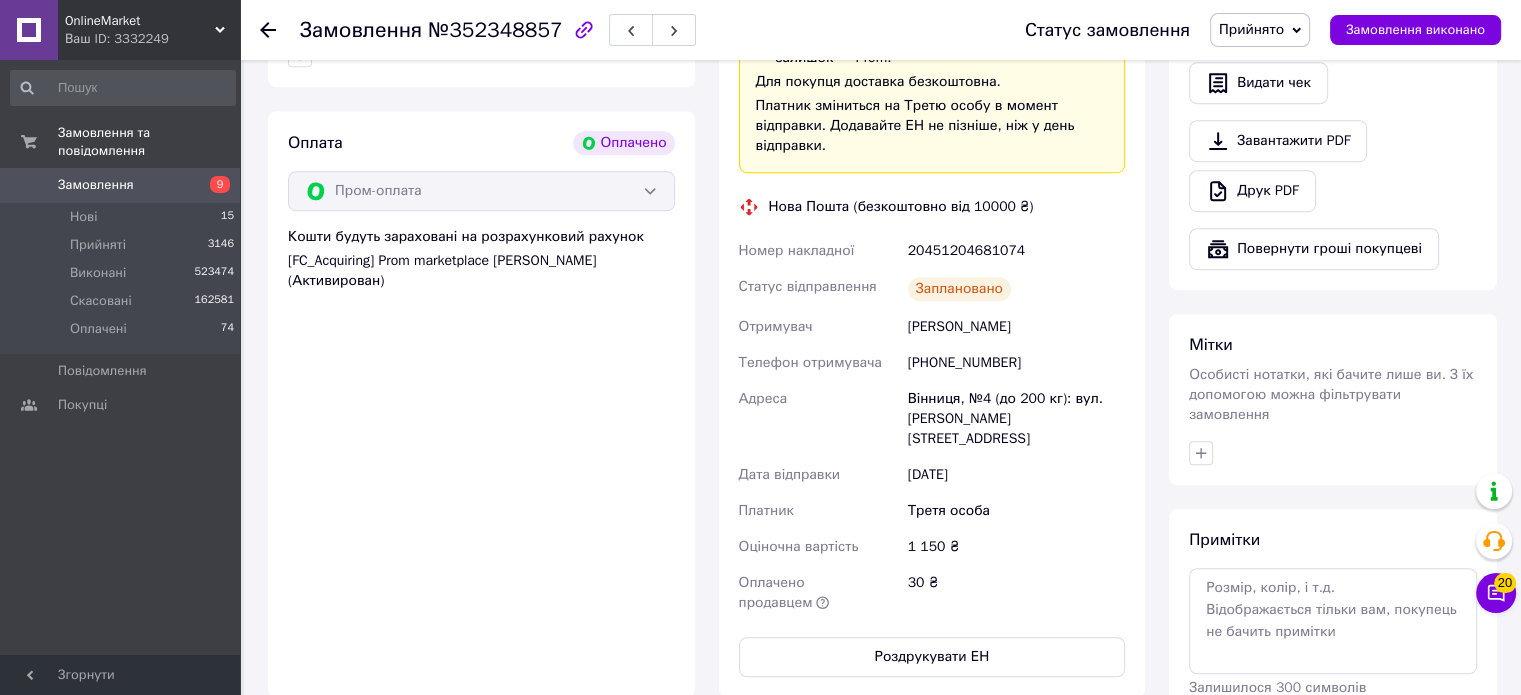 click on "Доставка Редагувати «Дешева доставка»   для продавця [GEOGRAPHIC_DATA] на Prom. Доставку оплачують: 30 ₴   — продавець , при замовленні від 700 ₴, коли воно отримане покупцем (списуються з Балансу); залишок — Prom. Для покупця доставка безкоштовна. Платник зміниться на Третю особу в момент відправки. Додавайте ЕН не пізніше, ніж у день відправки. Нова Пошта (безкоштовно від 10000 ₴) Номер накладної 20451204681074 Статус відправлення Заплановано Отримувач [PERSON_NAME] Телефон отримувача [PHONE_NUMBER] Адреса Вінниця, №4 (до 200 кг): вул. [PERSON_NAME], 7 Дата відправки [DATE] Платник" at bounding box center (932, 270) 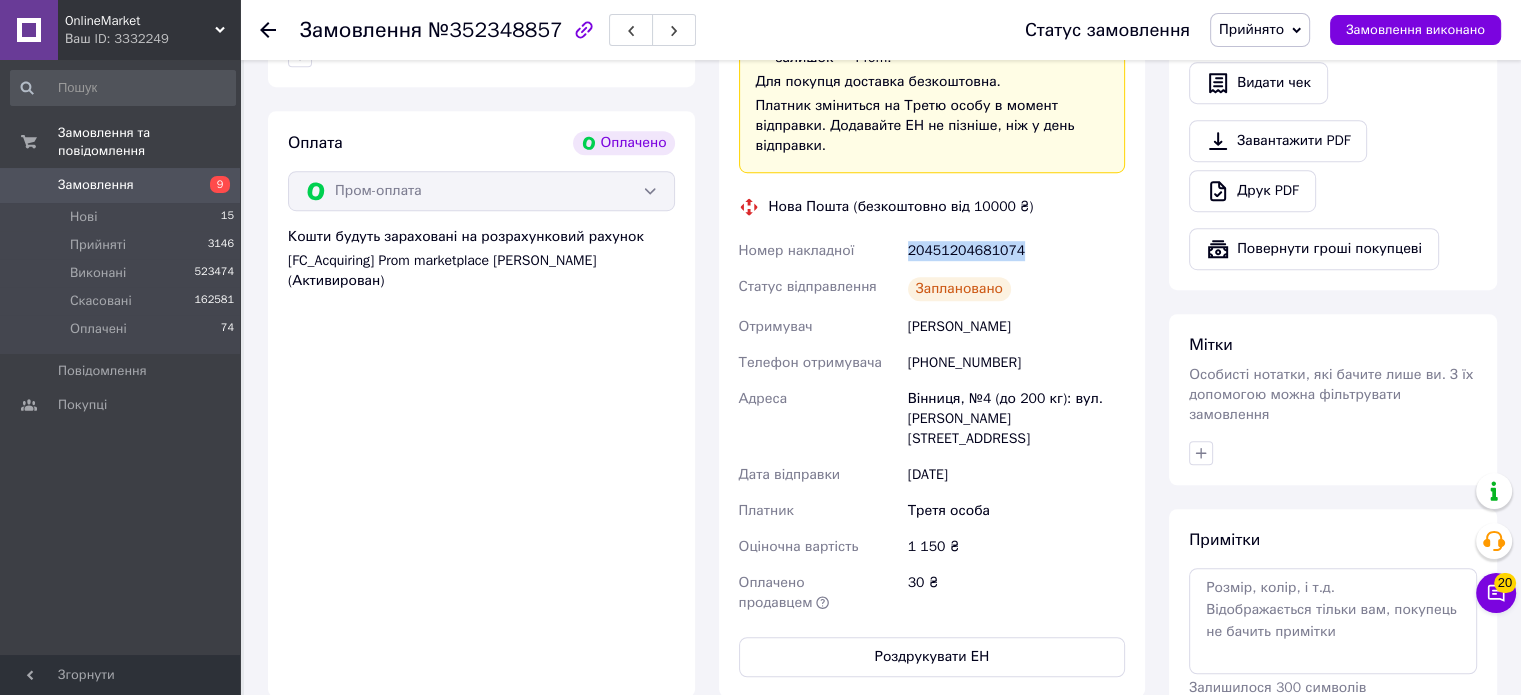 click on "20451204681074" at bounding box center (1016, 251) 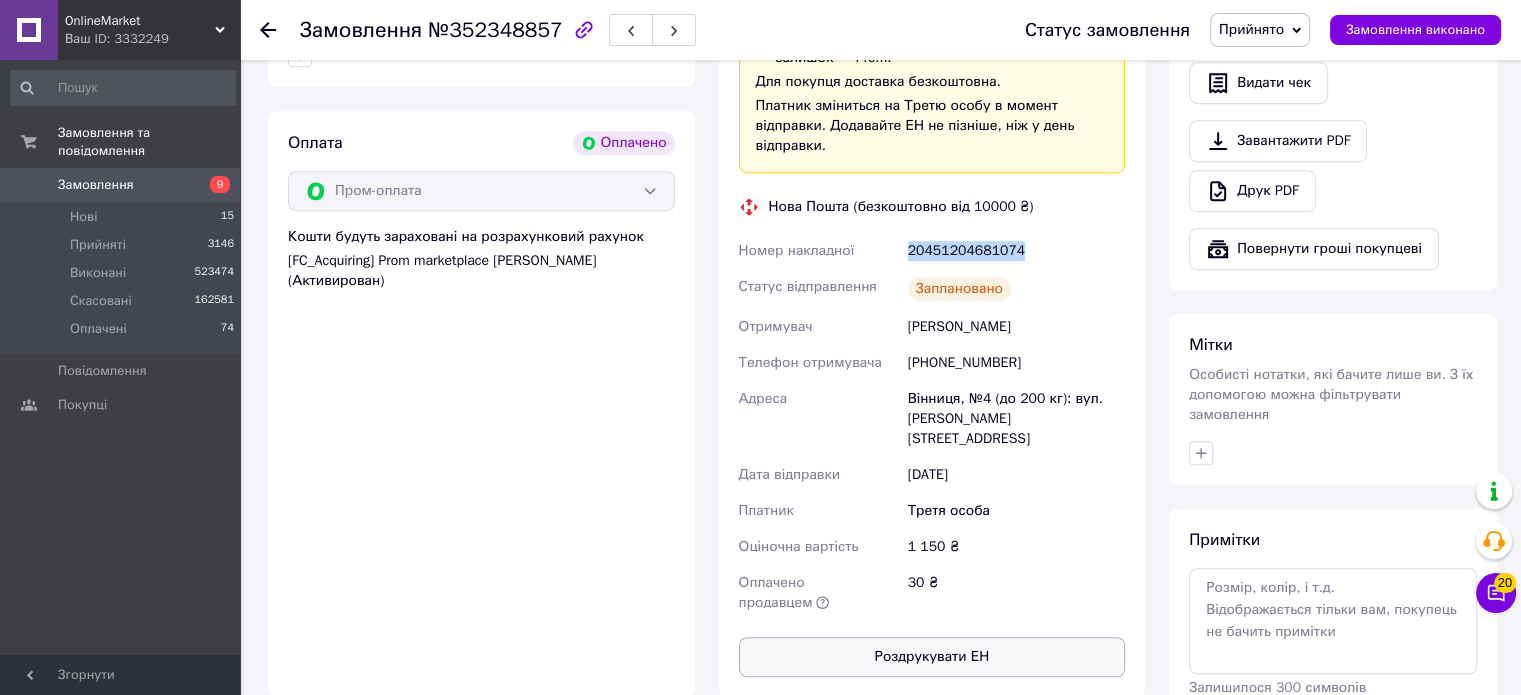 click on "Роздрукувати ЕН" at bounding box center (932, 657) 